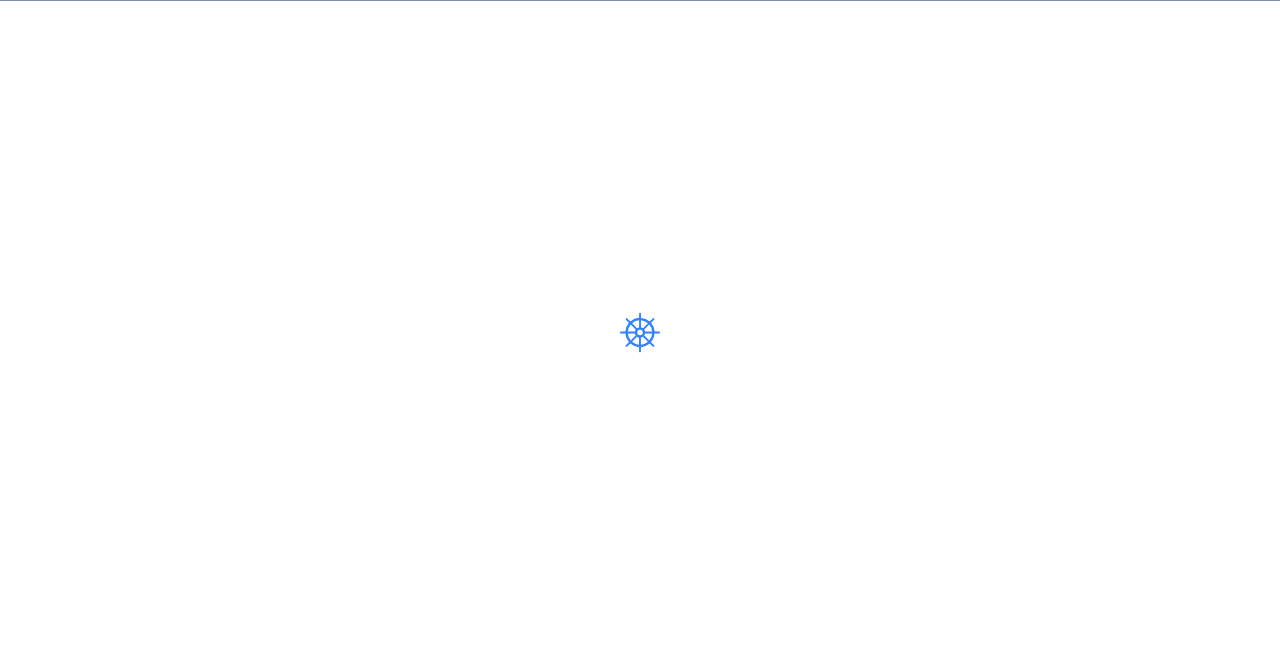 scroll, scrollTop: 0, scrollLeft: 0, axis: both 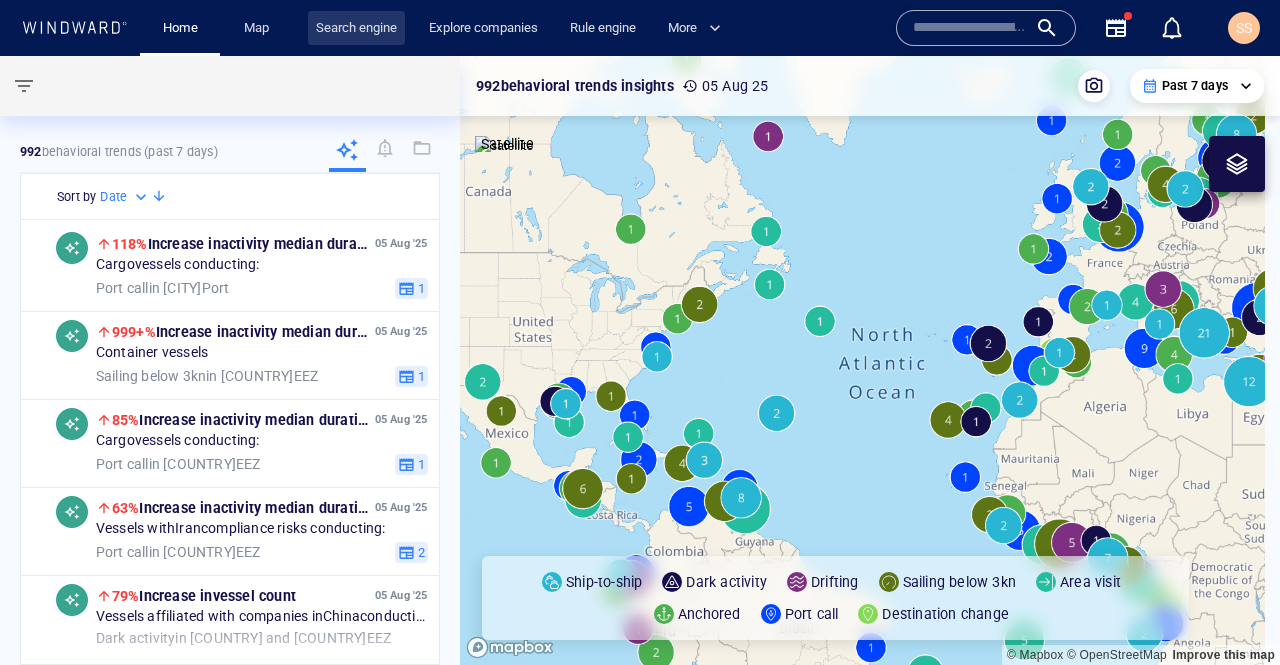 click on "Search engine" at bounding box center [356, 28] 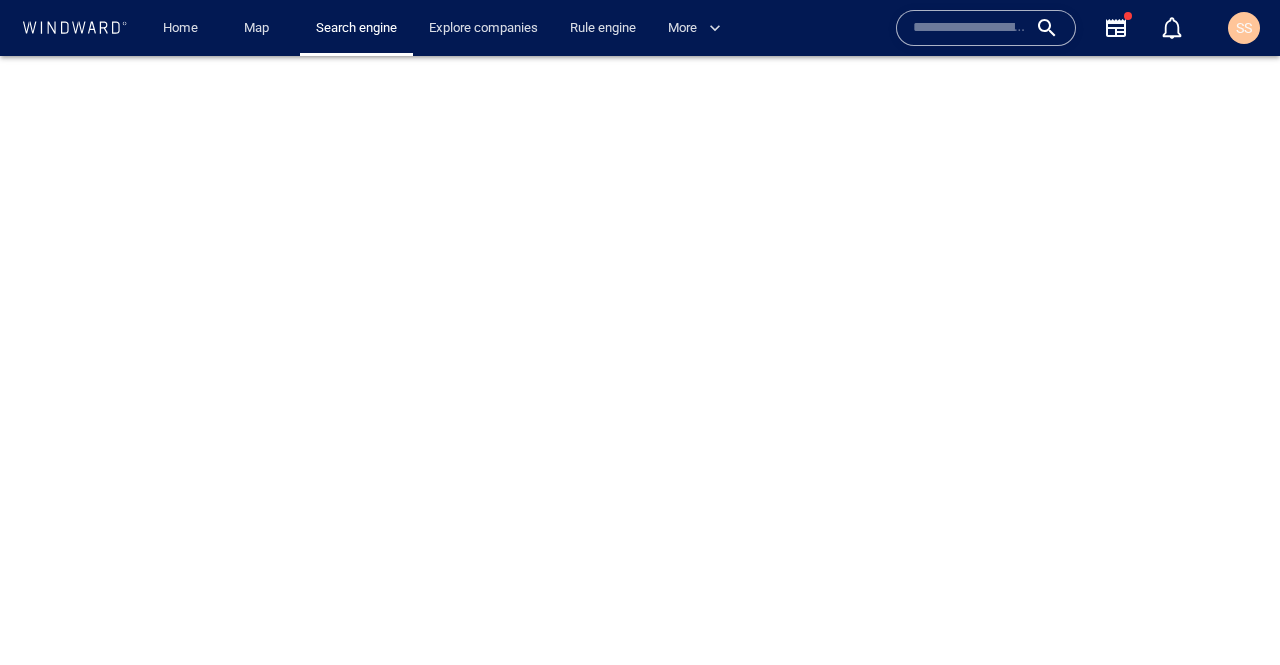 scroll, scrollTop: 0, scrollLeft: 0, axis: both 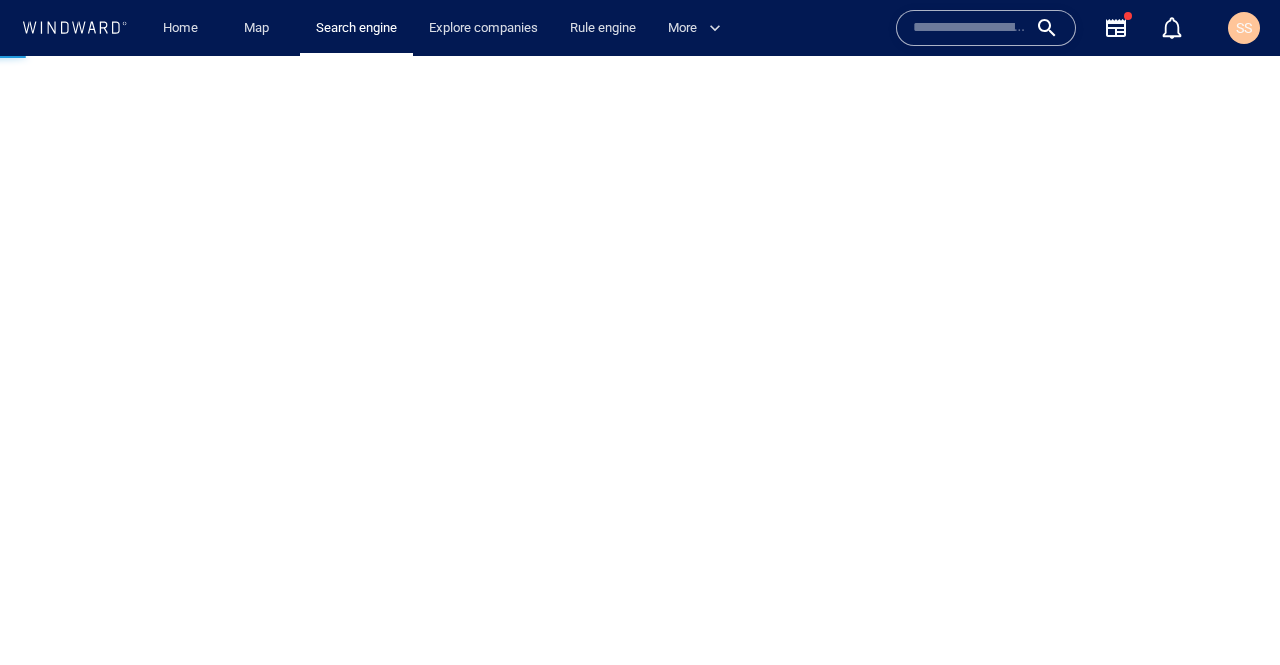 click at bounding box center (970, 28) 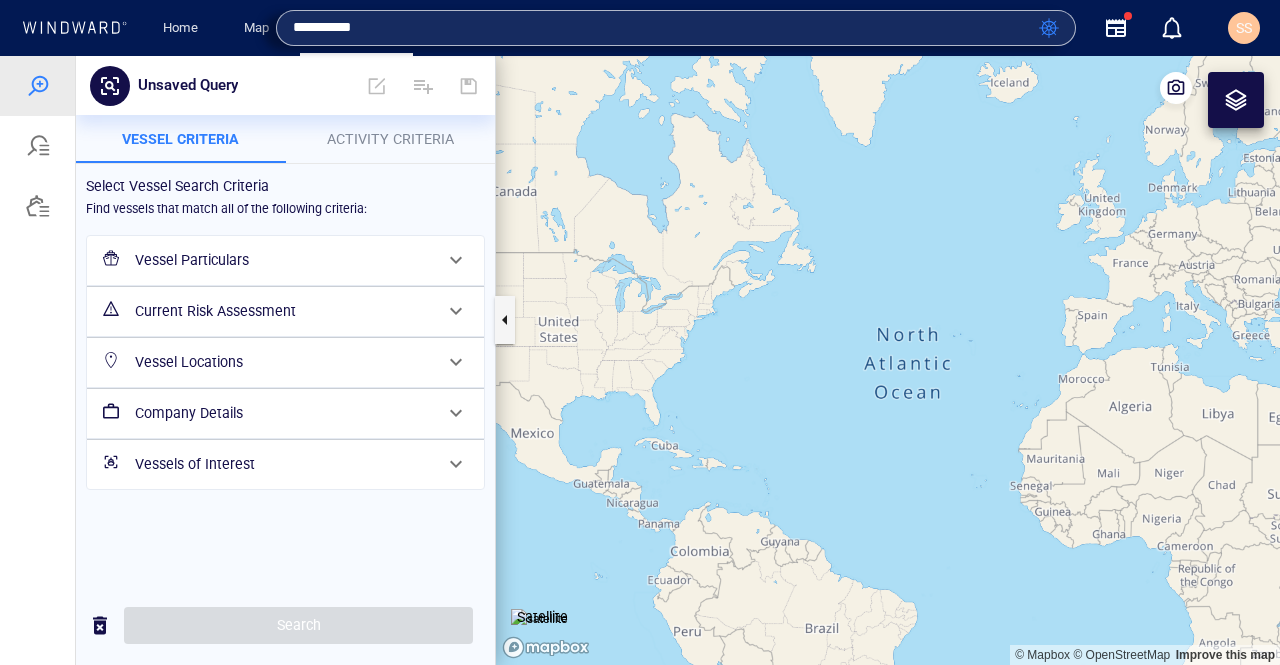 type on "**********" 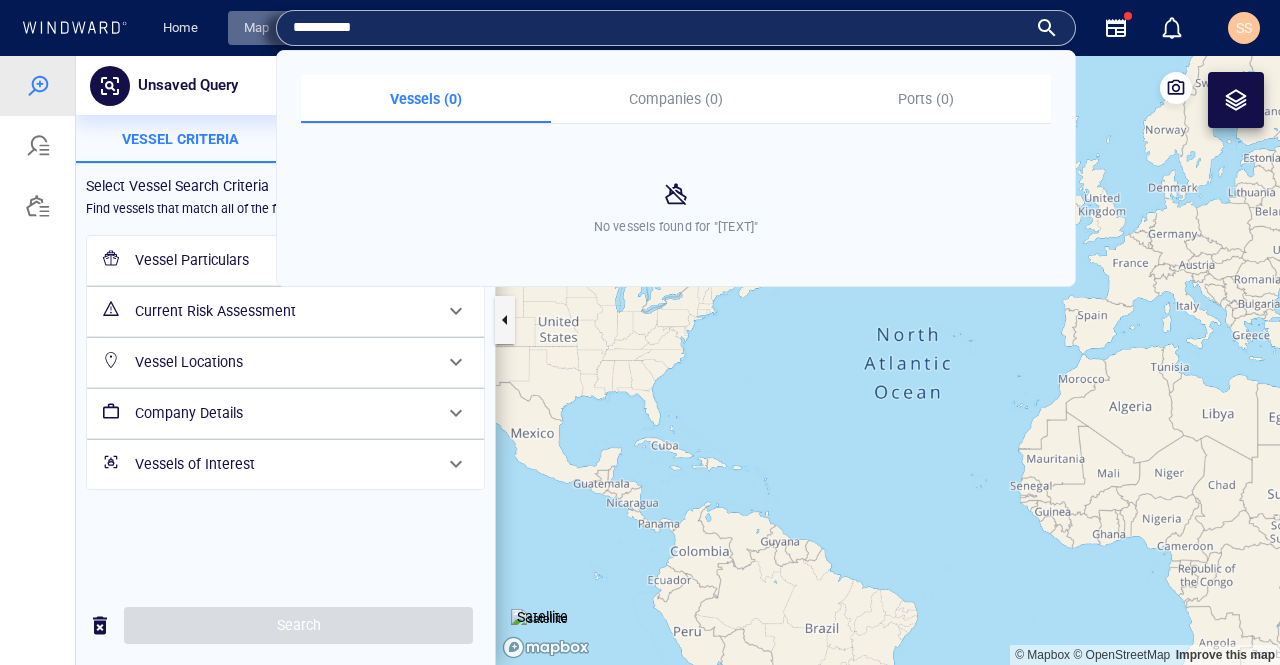 click on "Map" at bounding box center [260, 28] 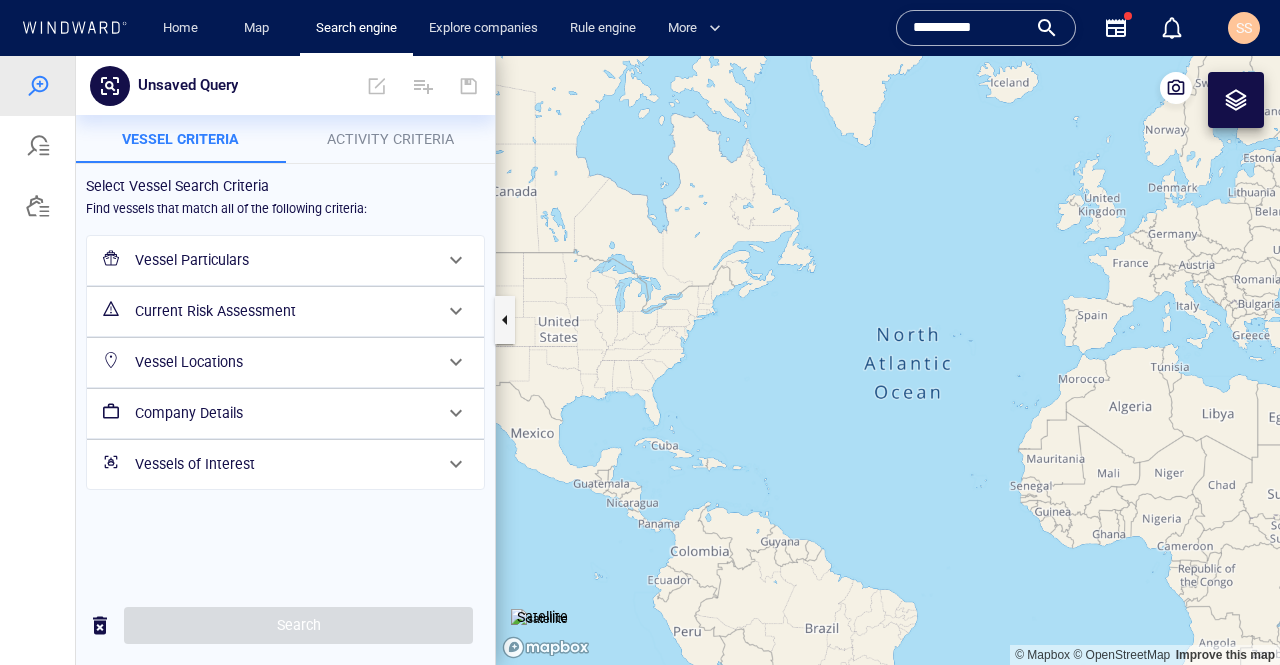 click at bounding box center [888, 360] 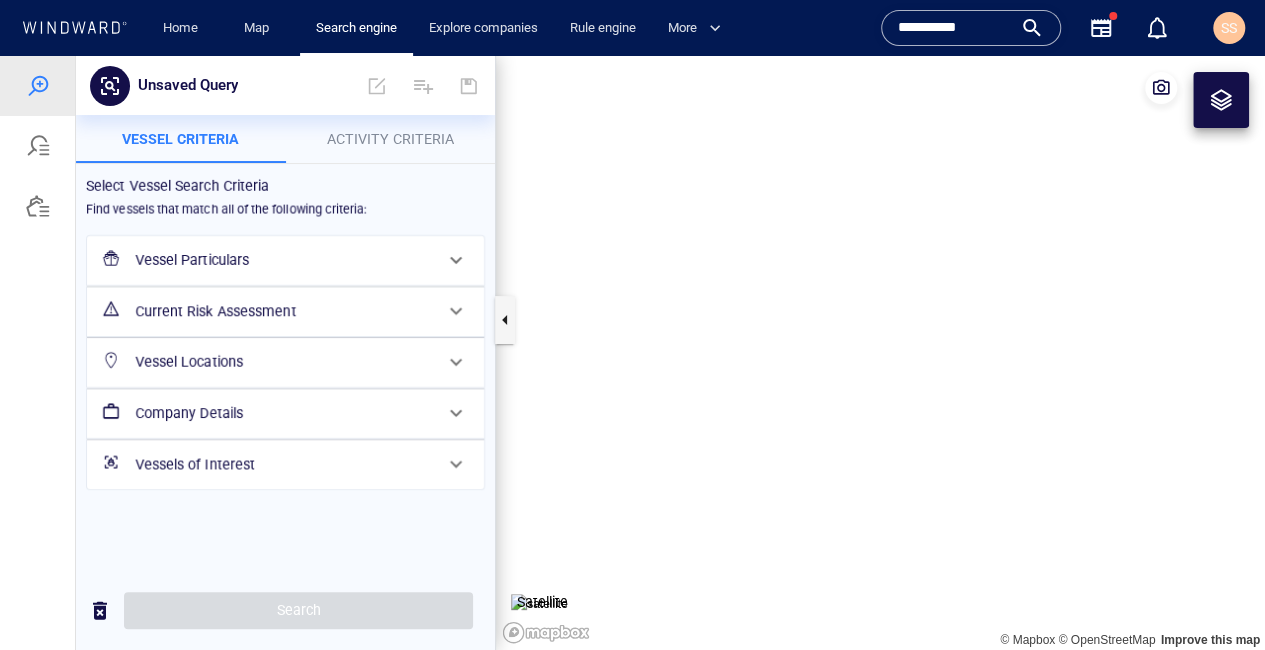 click on "**********" at bounding box center (955, 28) 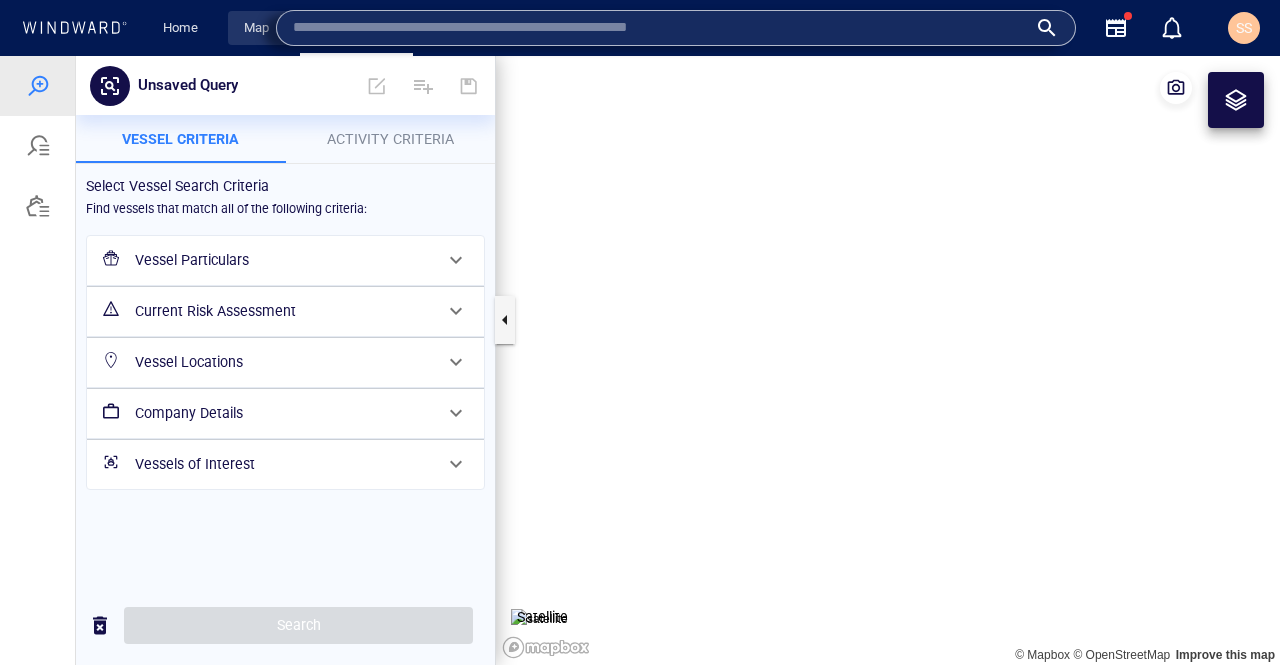 click on "Map" at bounding box center (260, 28) 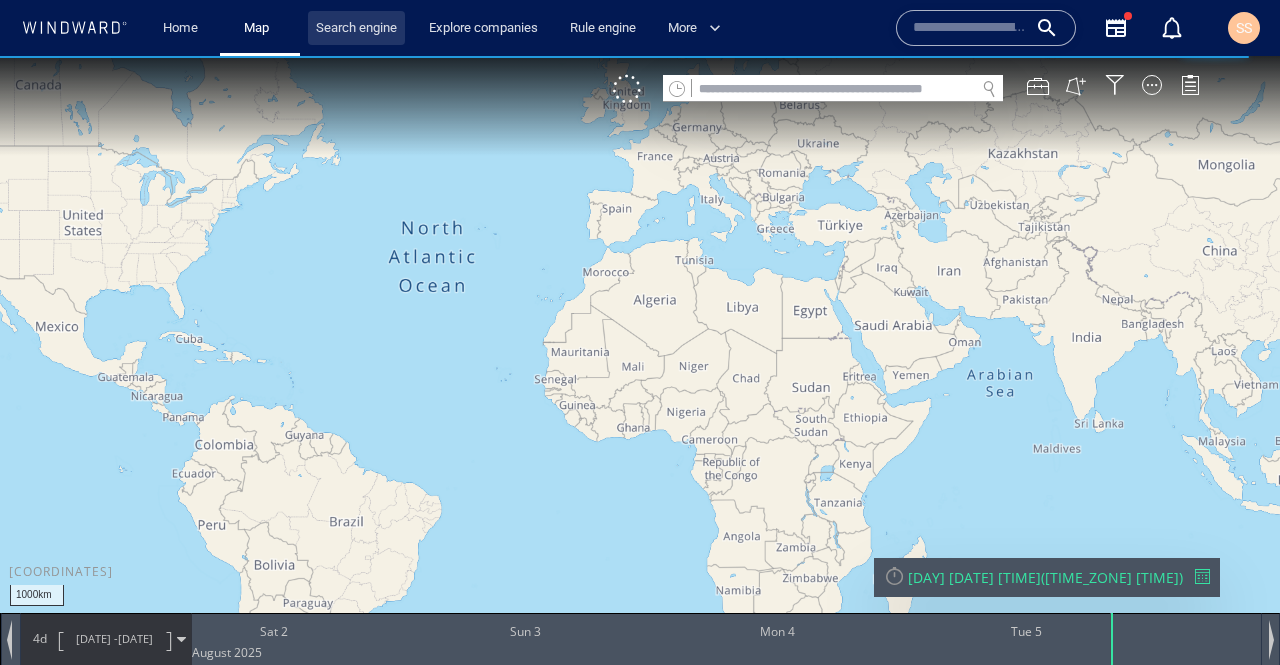 click on "Search engine" at bounding box center (356, 28) 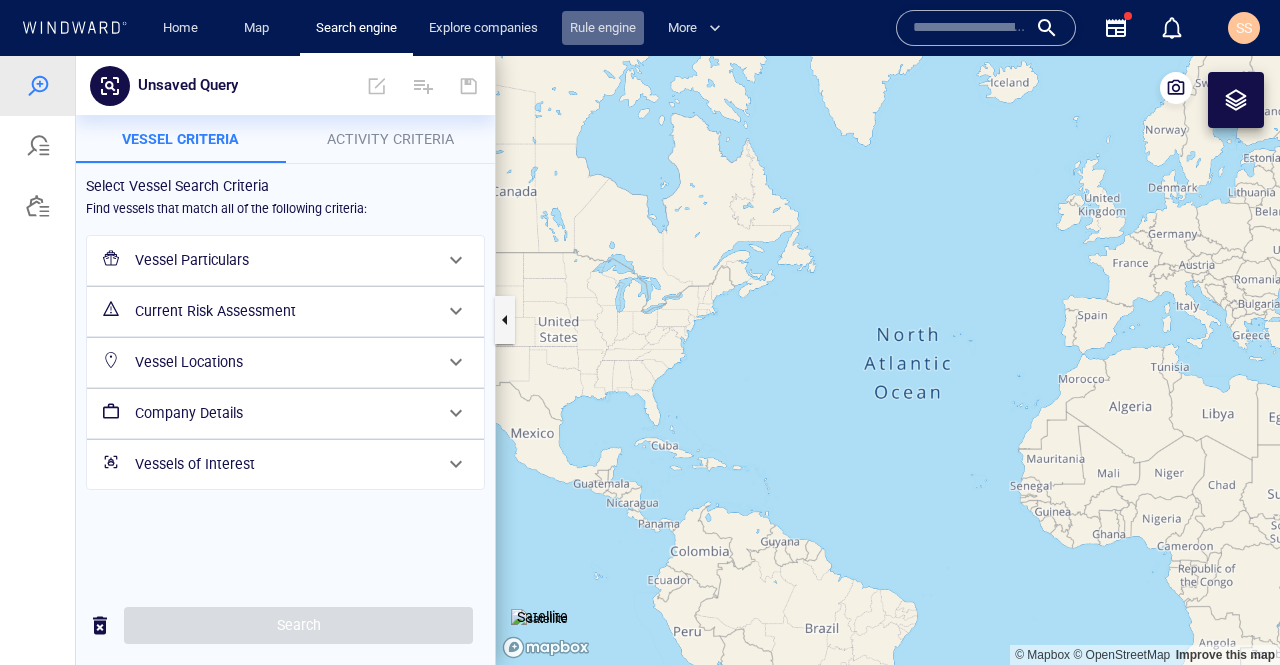 click on "Rule engine" at bounding box center (603, 28) 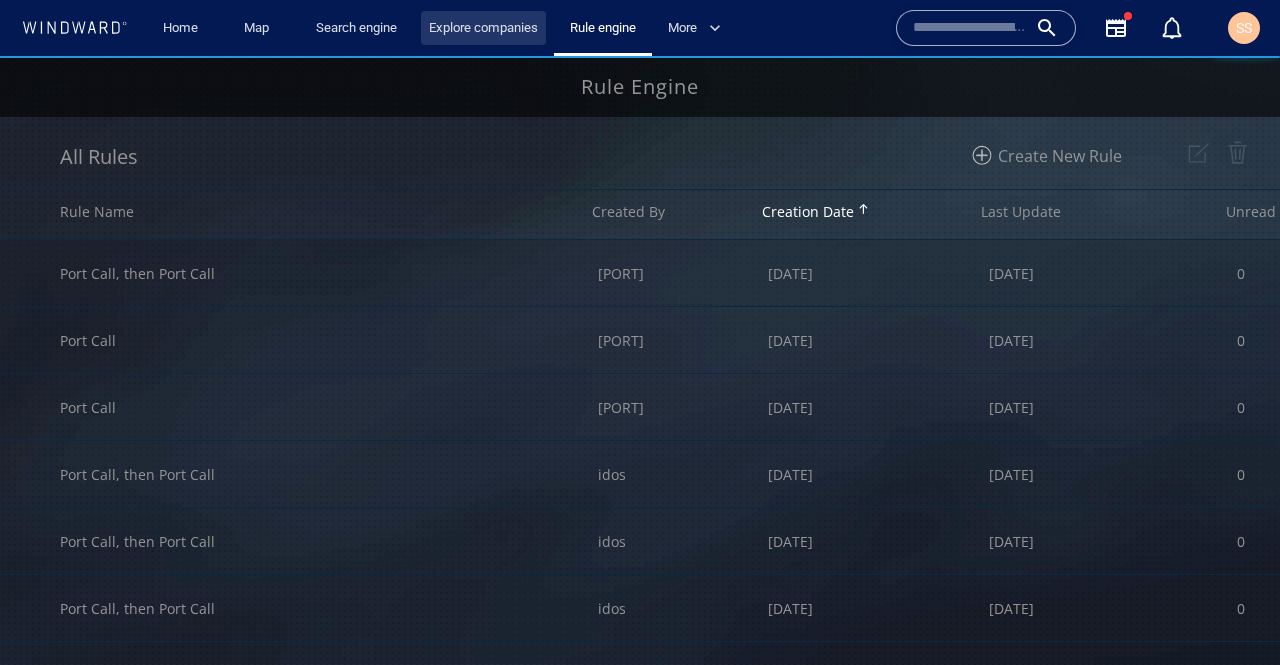 click on "Explore companies" at bounding box center [483, 28] 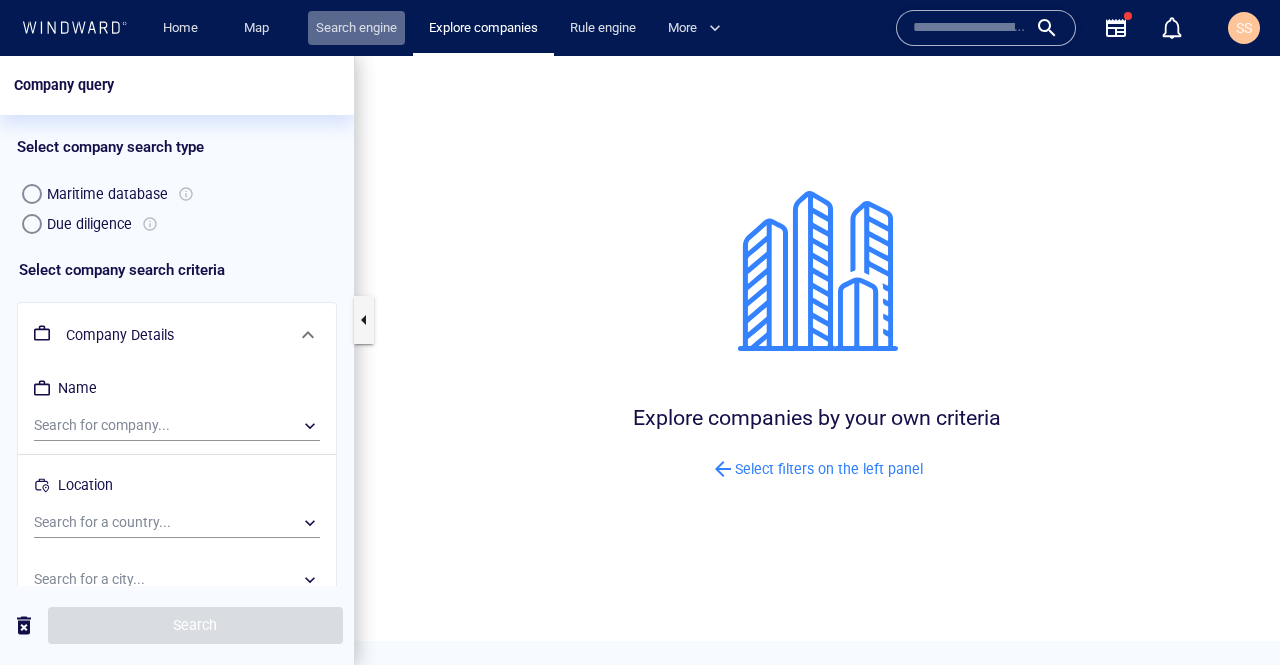 click on "Search engine" at bounding box center (356, 28) 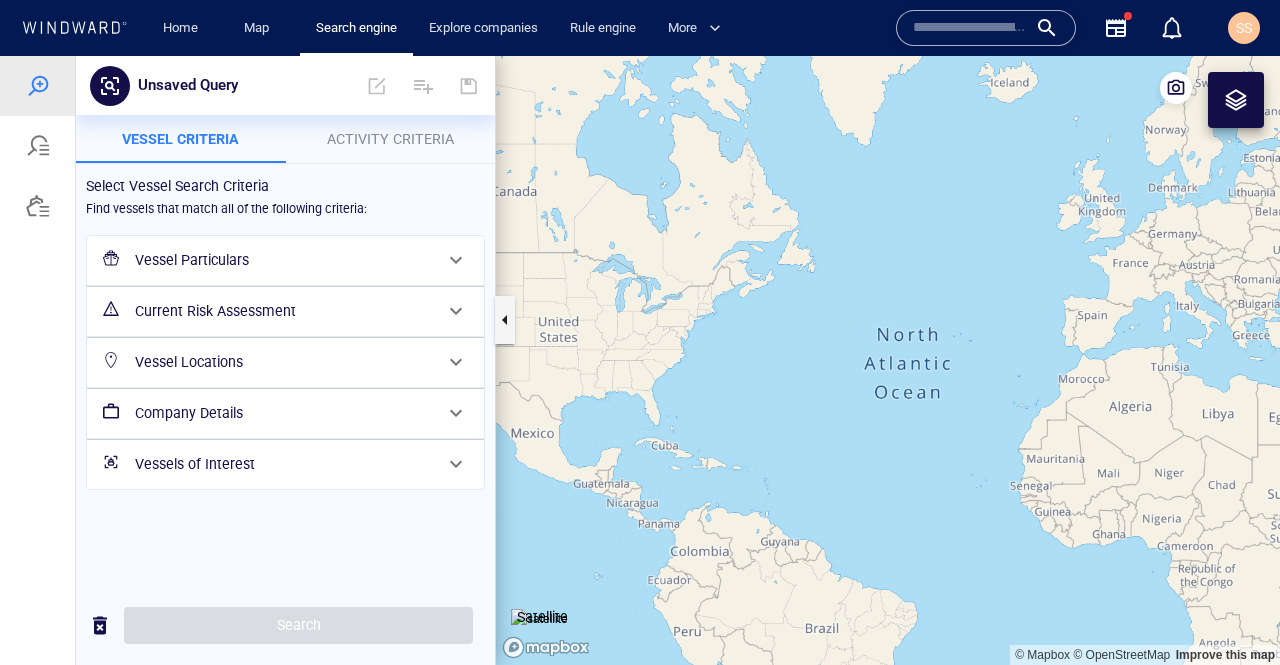 click at bounding box center (970, 28) 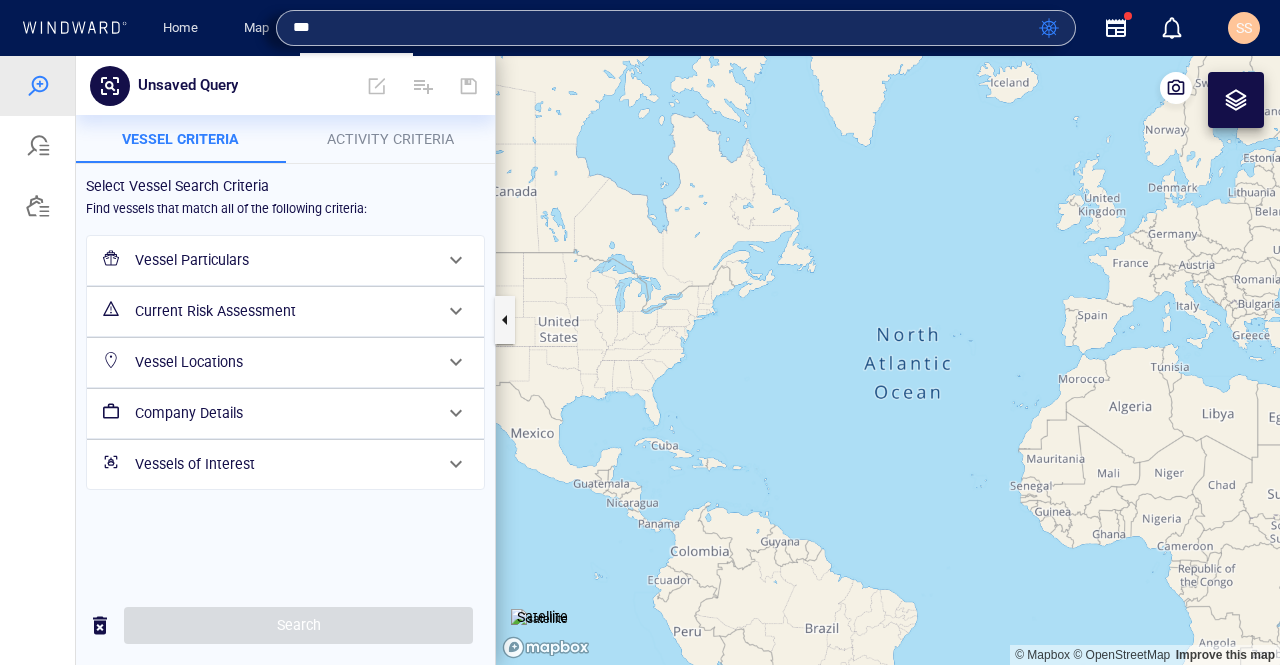 type on "***" 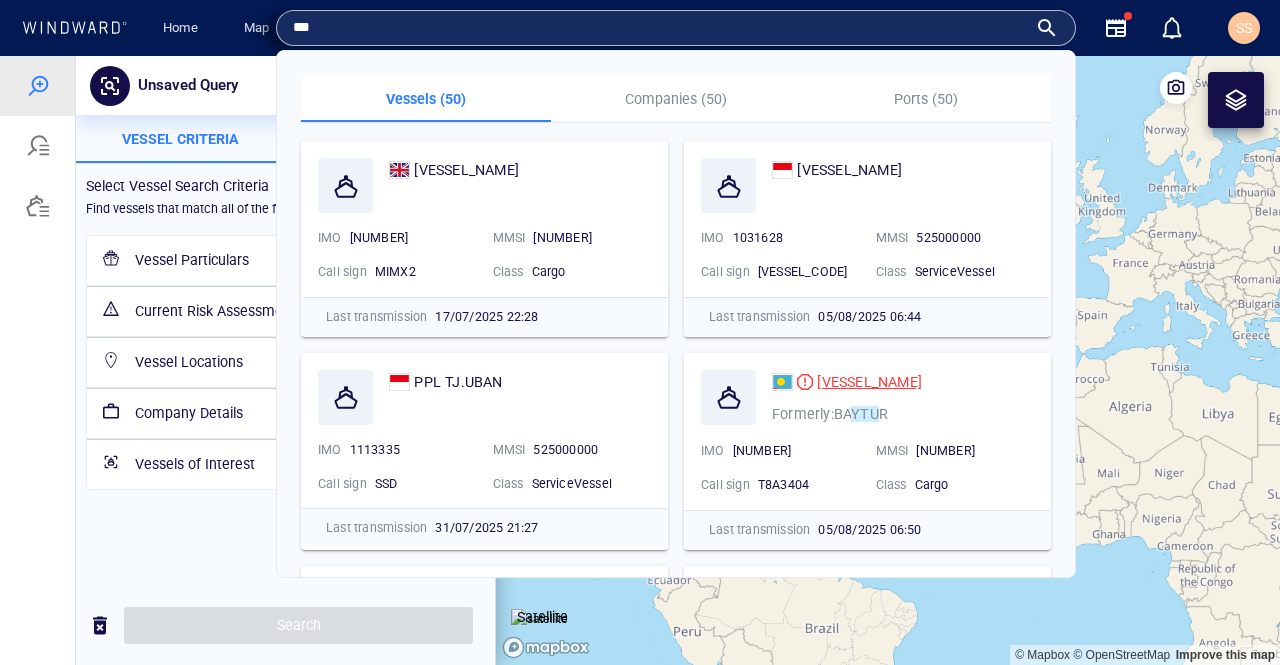 click at bounding box center [728, 397] 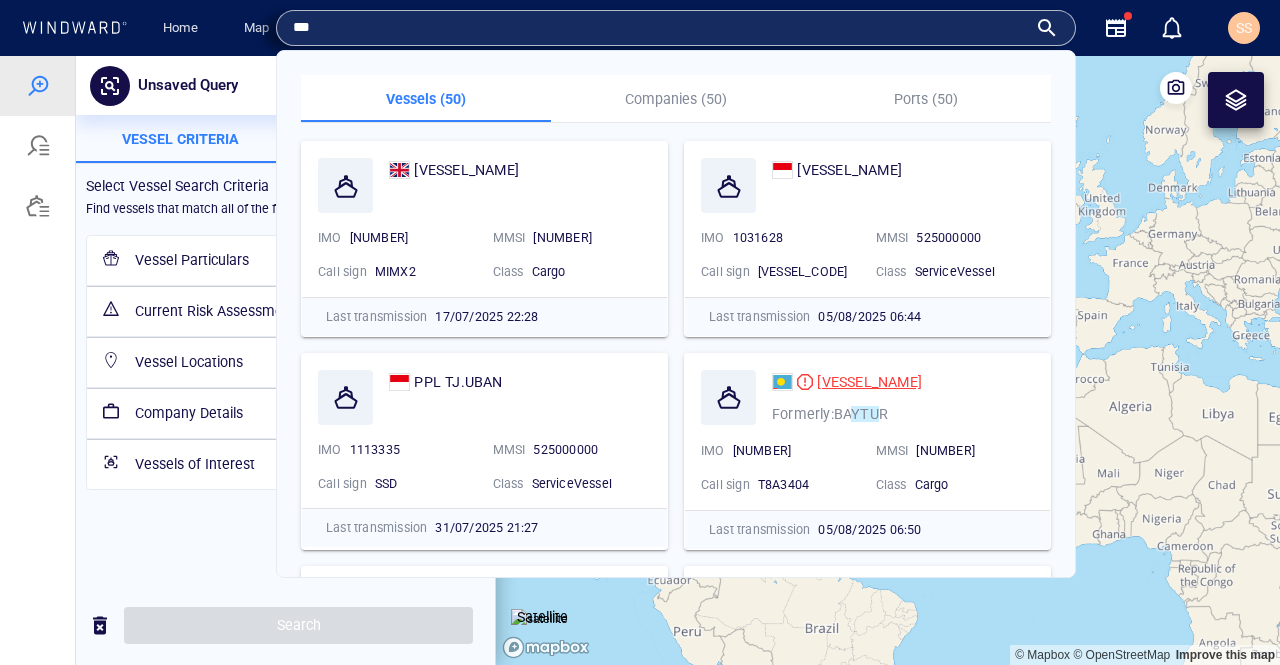 click at bounding box center (888, 360) 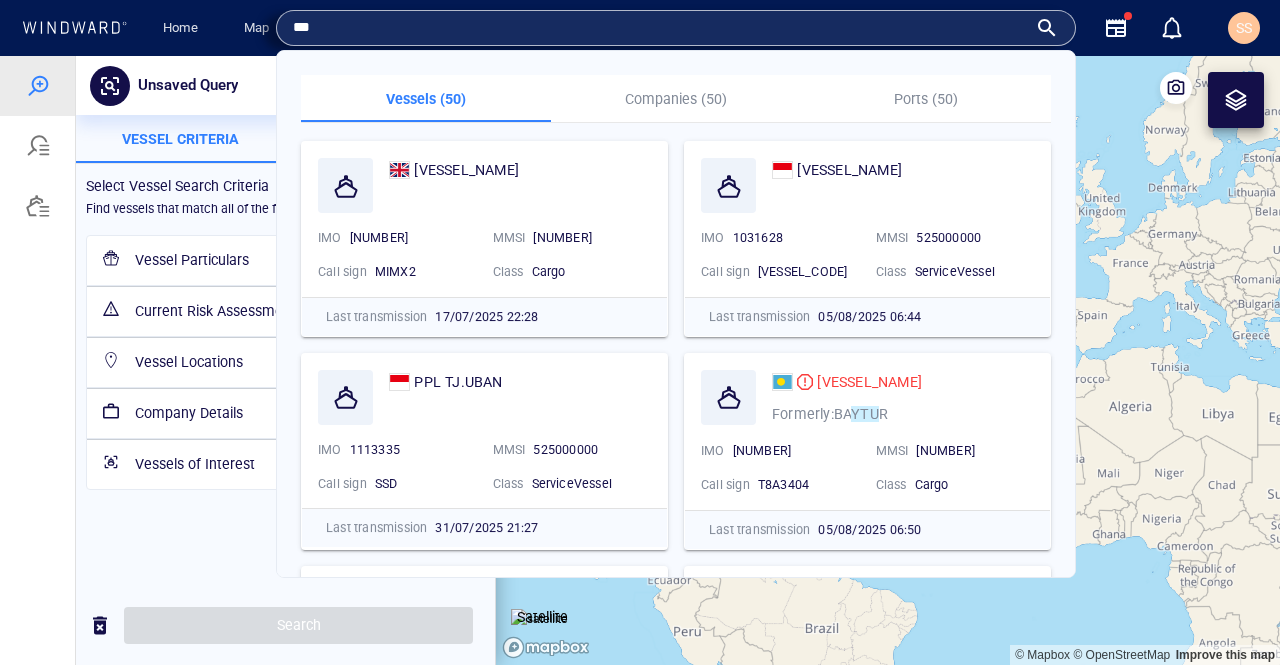 click at bounding box center [888, 360] 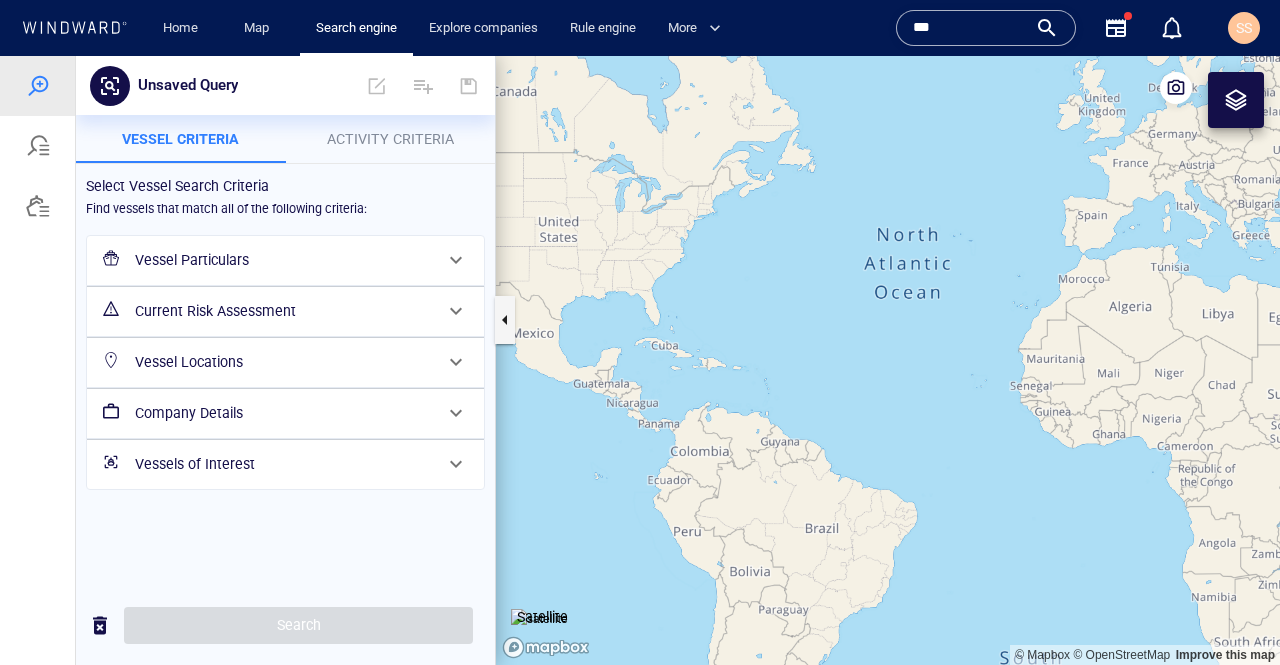 click on "Current Risk Assessment" at bounding box center (283, 311) 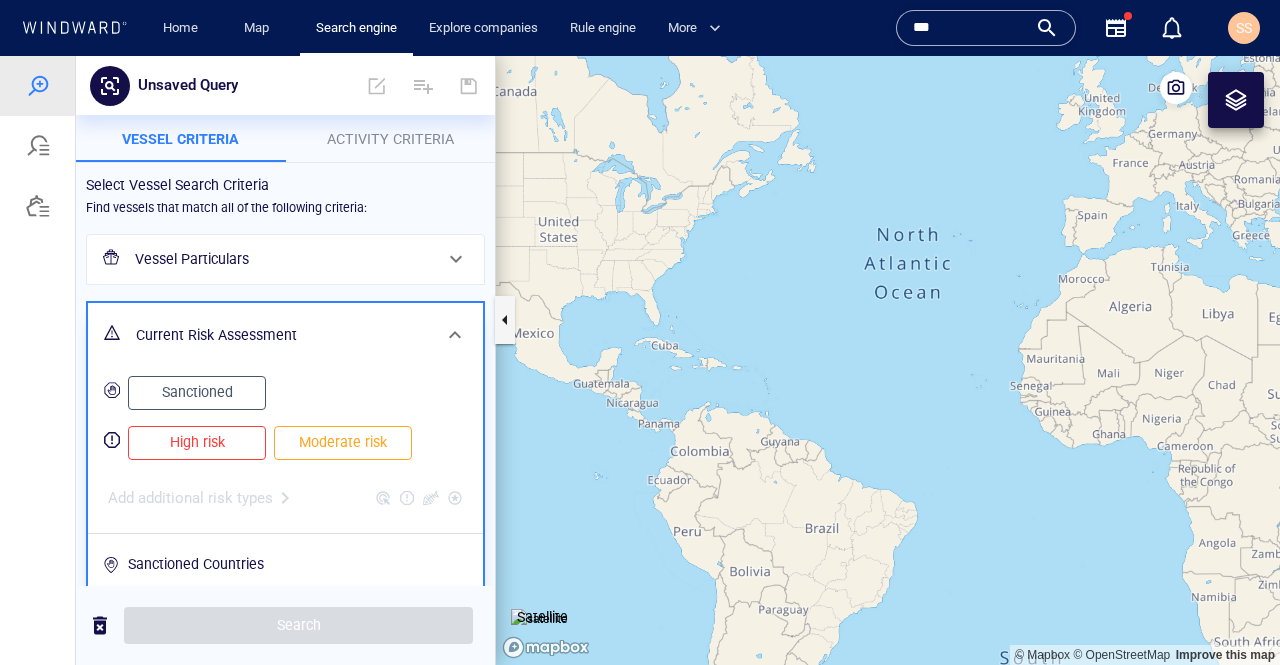 click on "High risk" at bounding box center [197, 443] 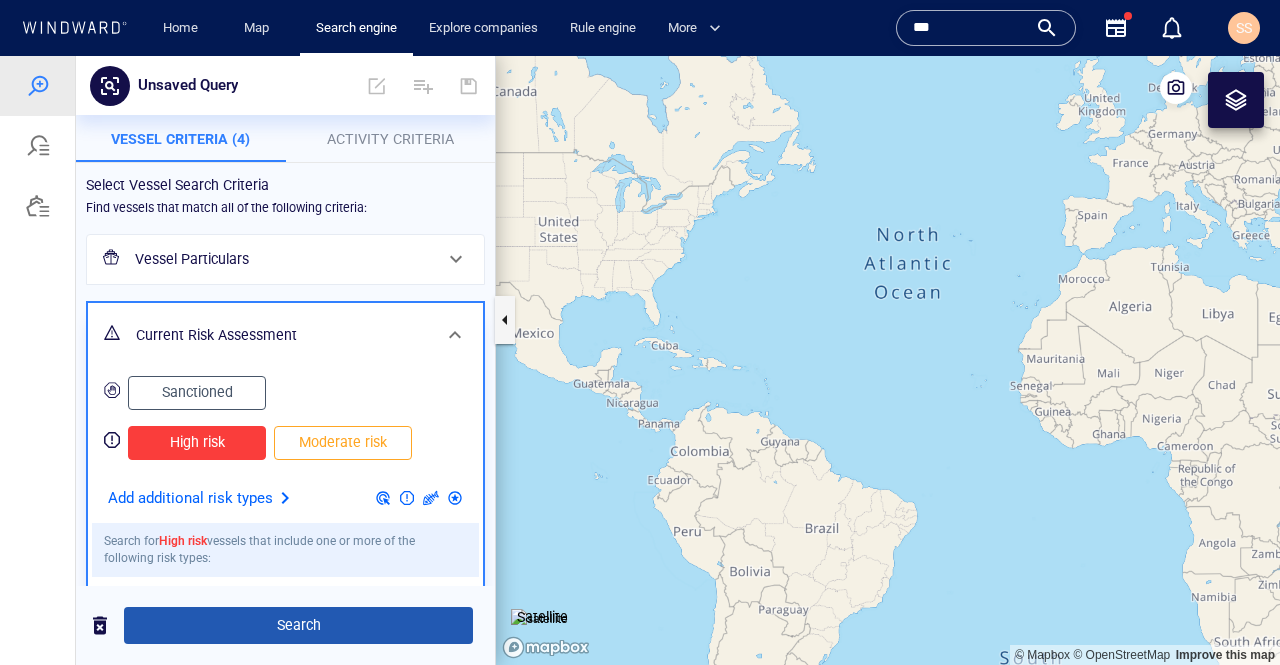 click on "Search" at bounding box center [298, 625] 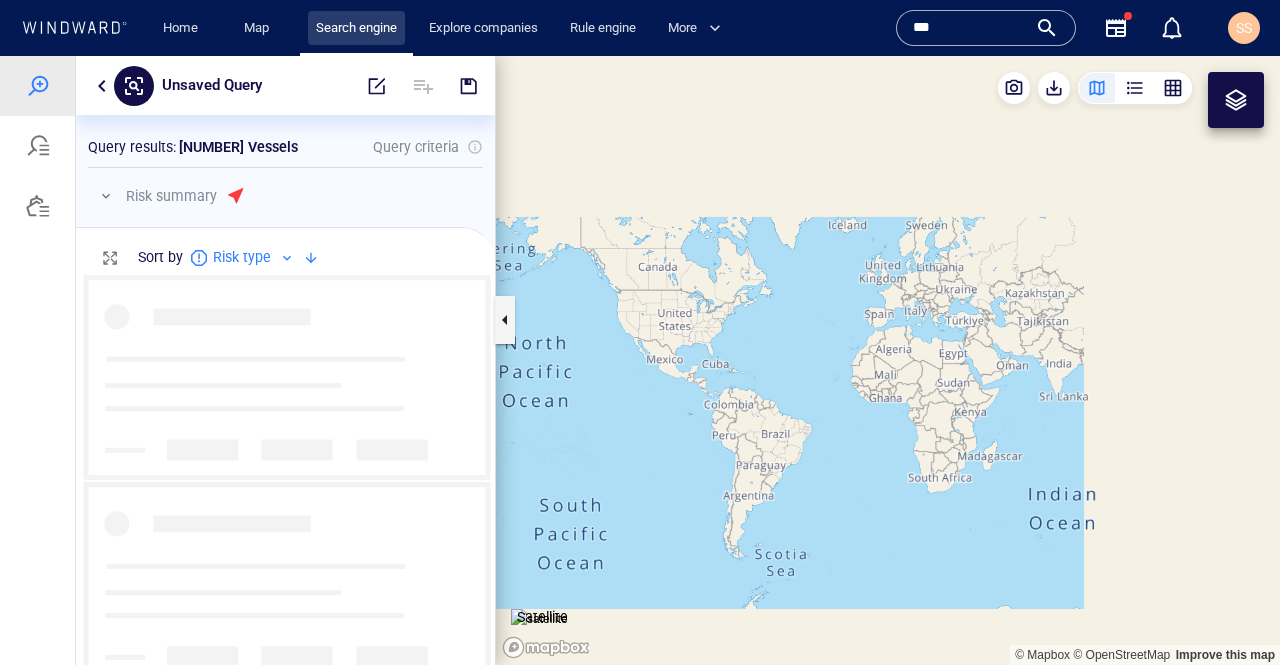 scroll, scrollTop: 16, scrollLeft: 16, axis: both 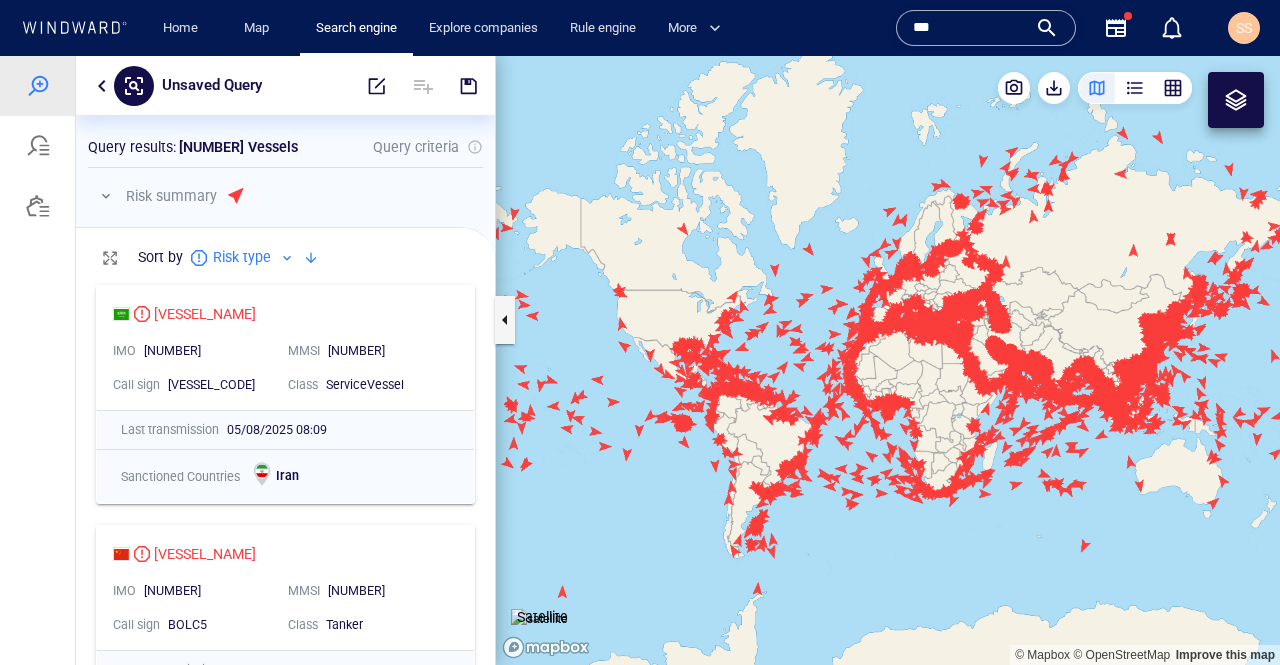 click at bounding box center [888, 360] 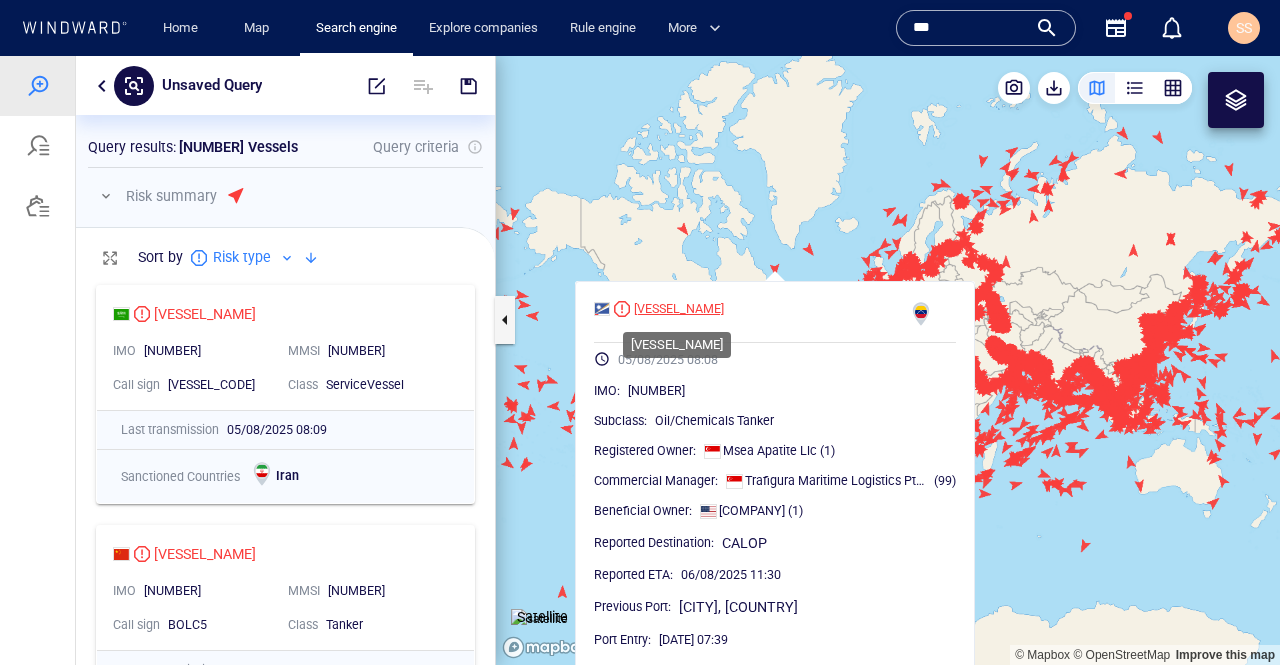 click on "[VESSEL_NAME]" at bounding box center (679, 309) 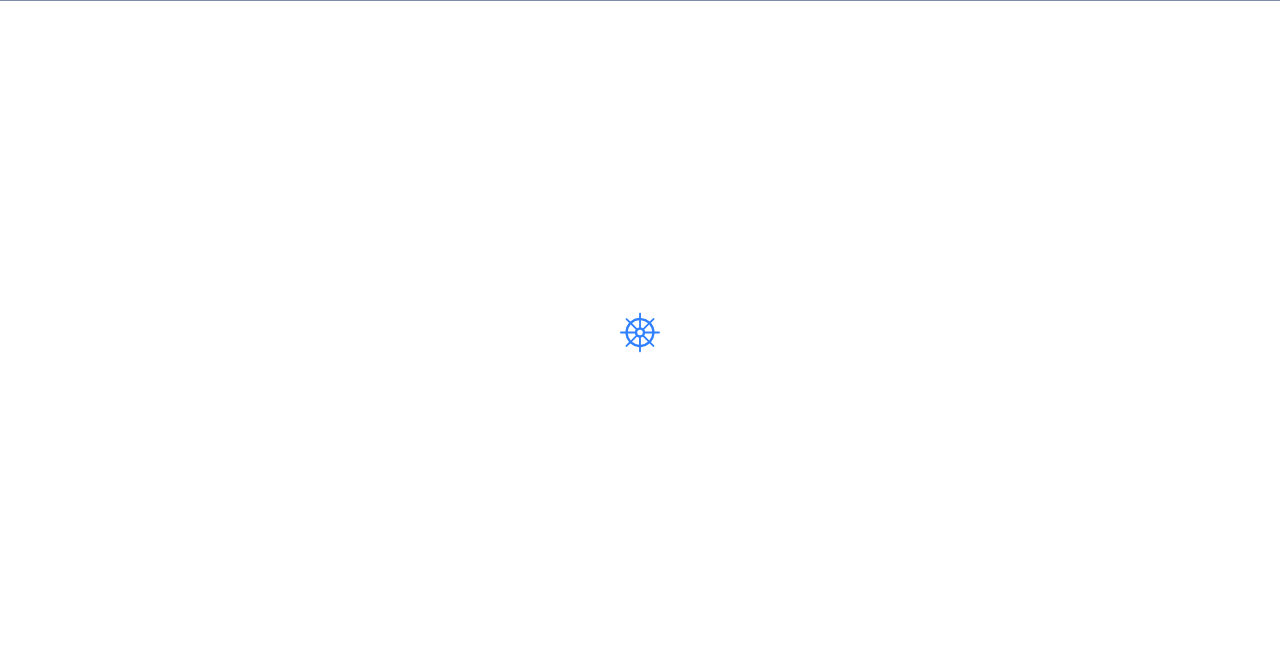 scroll, scrollTop: 0, scrollLeft: 0, axis: both 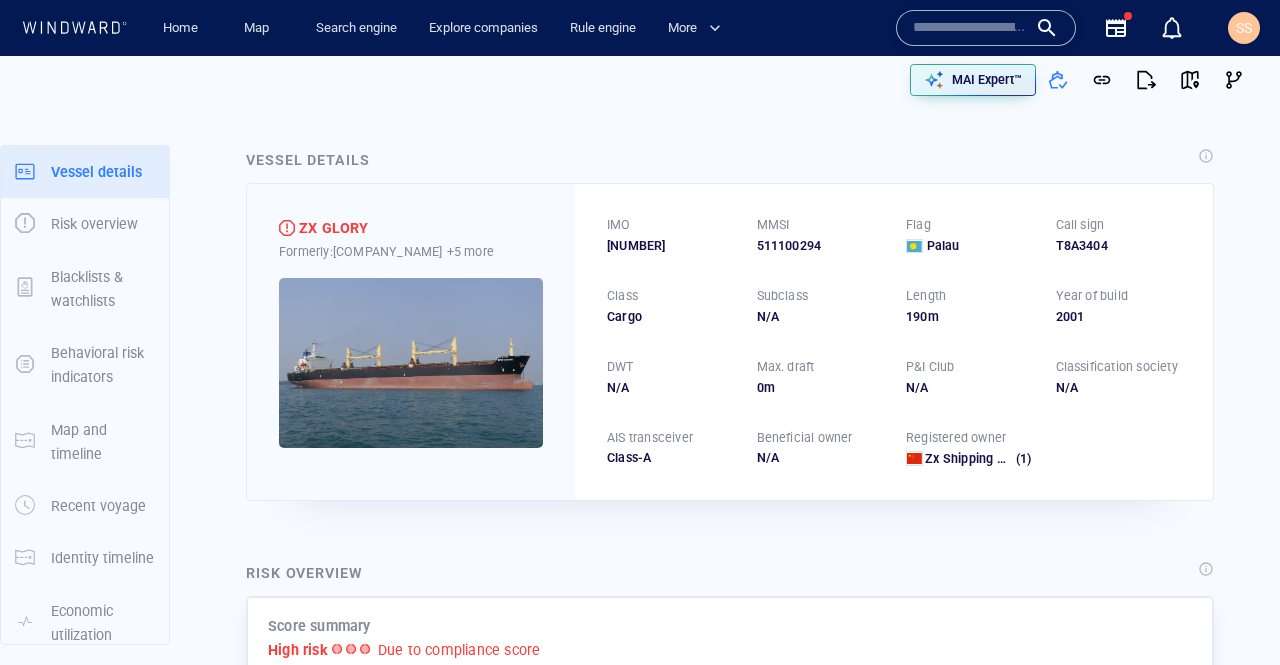 click on "Risk overview" at bounding box center [94, 224] 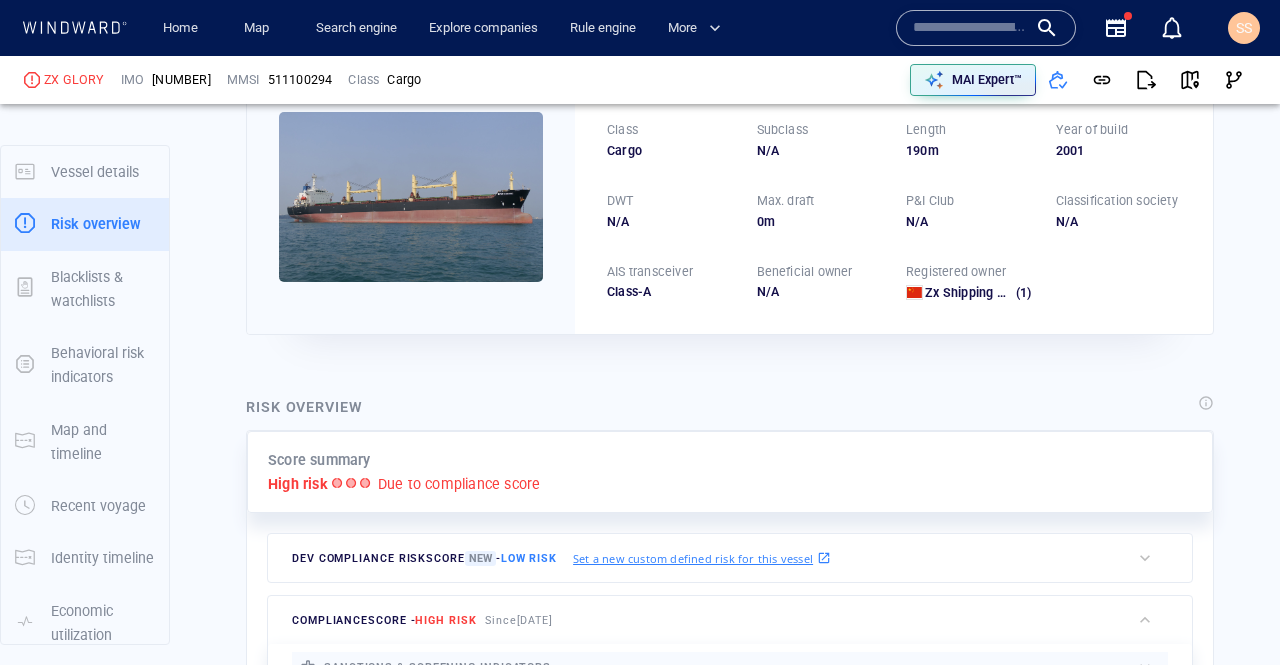 scroll, scrollTop: 168, scrollLeft: 0, axis: vertical 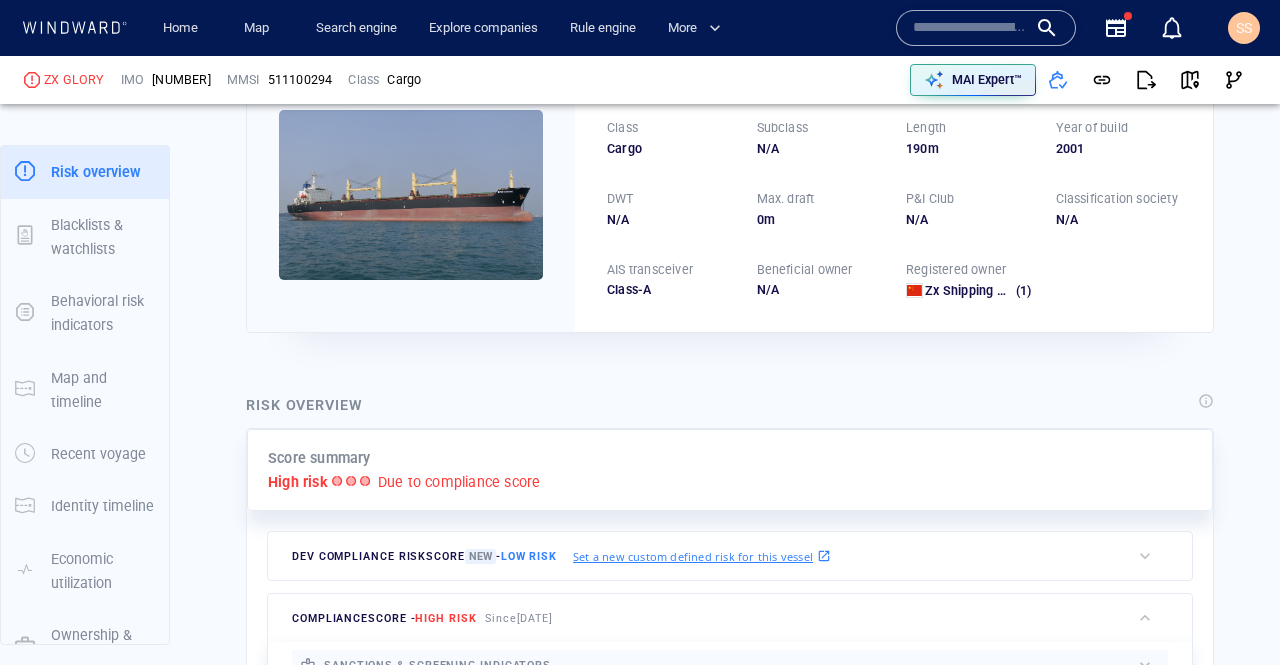 type 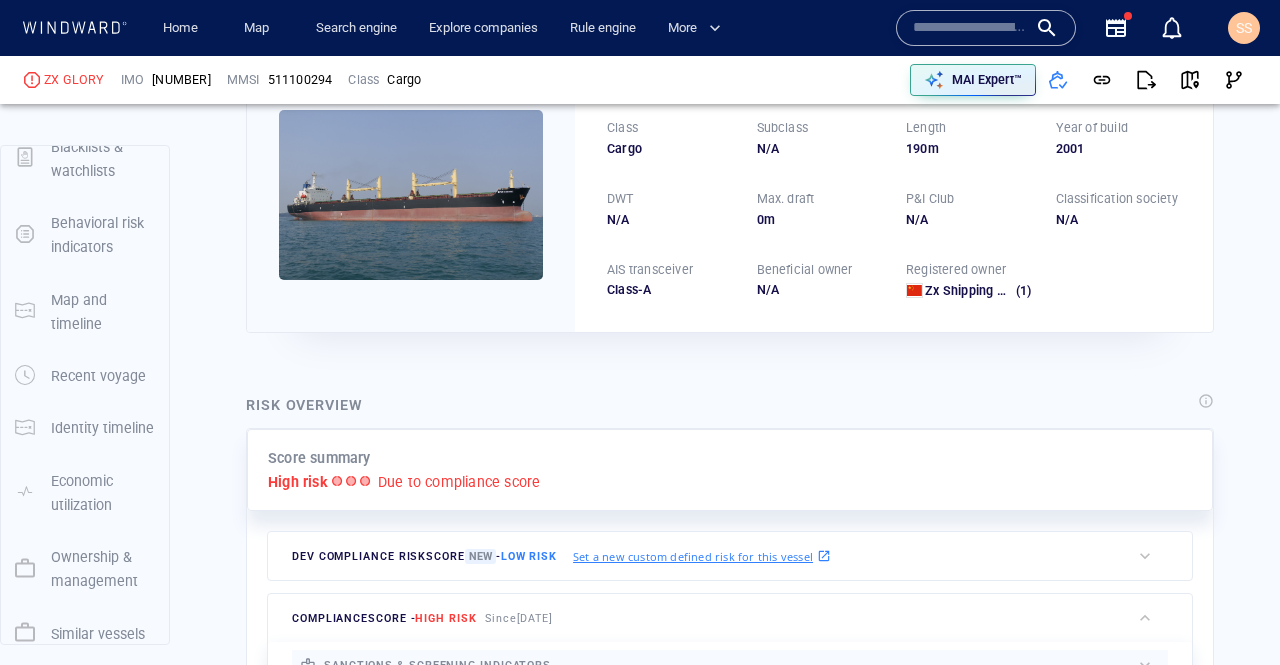 scroll, scrollTop: 132, scrollLeft: 0, axis: vertical 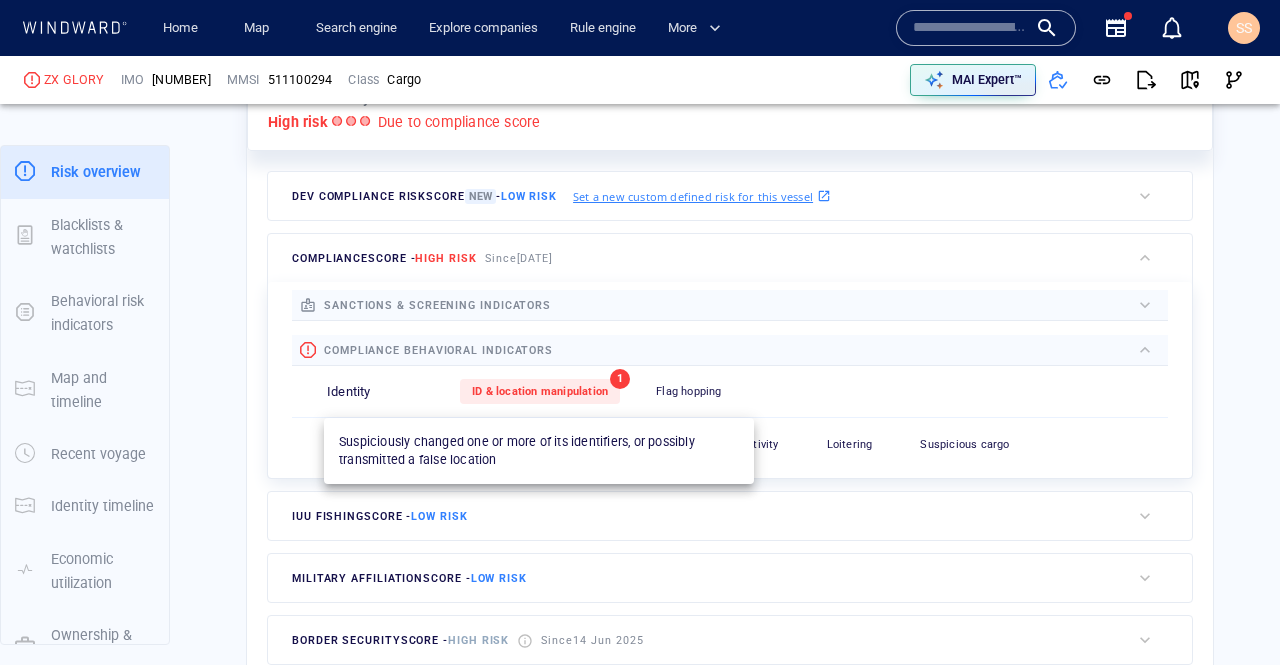 click on "ID & location manipulation" at bounding box center (540, 391) 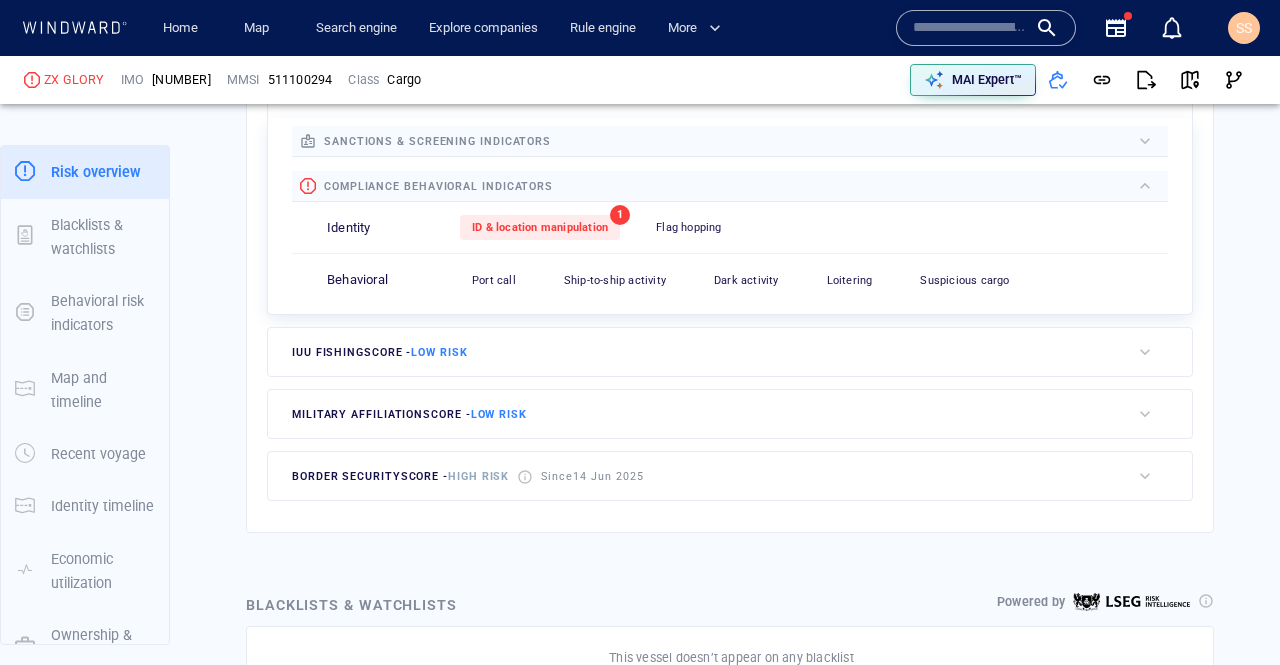 scroll, scrollTop: 1000, scrollLeft: 0, axis: vertical 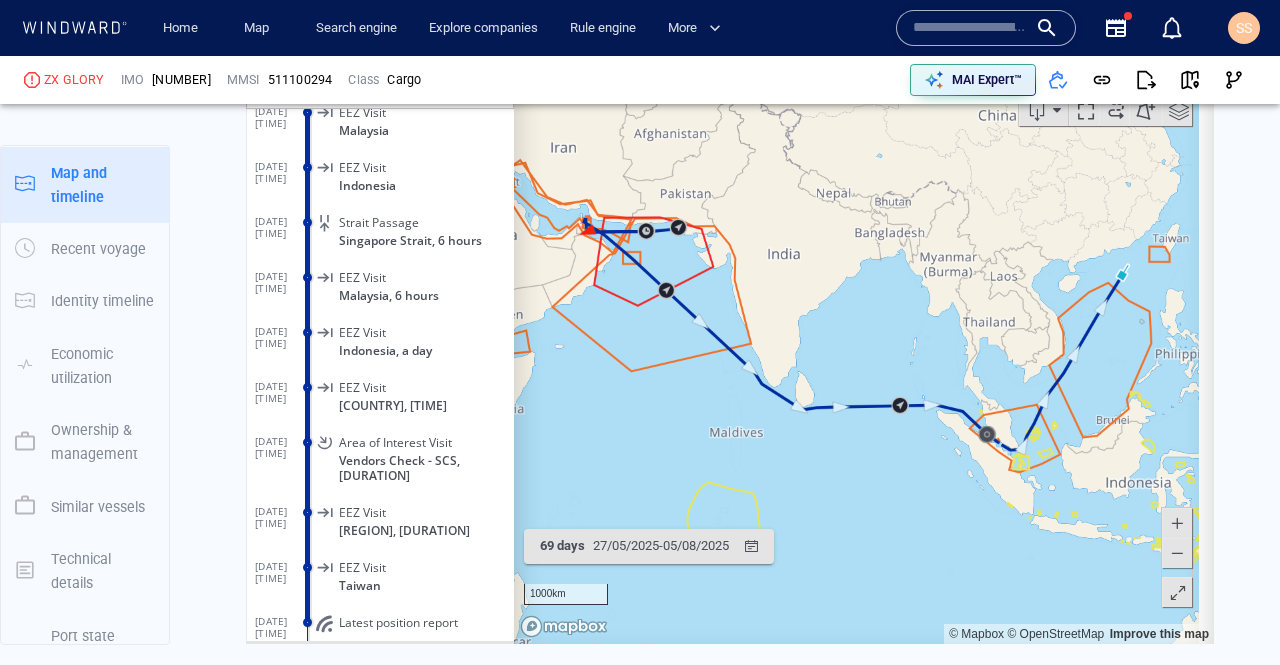 click at bounding box center (856, 333) 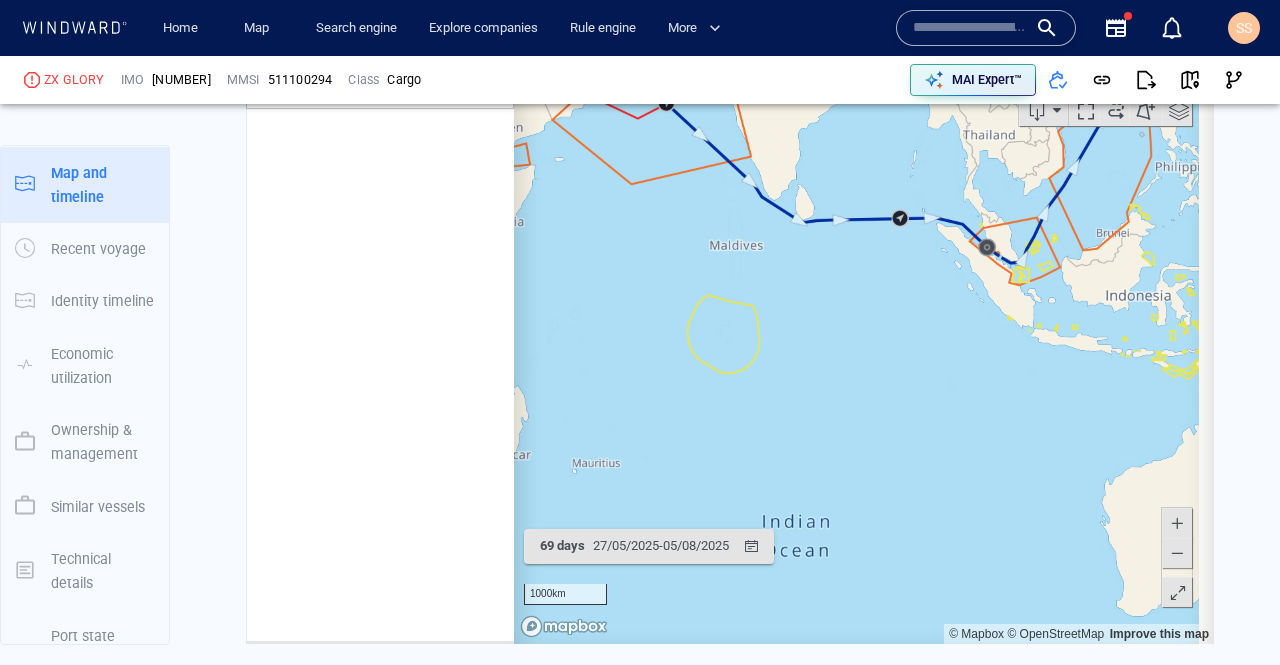 scroll, scrollTop: 157228, scrollLeft: 0, axis: vertical 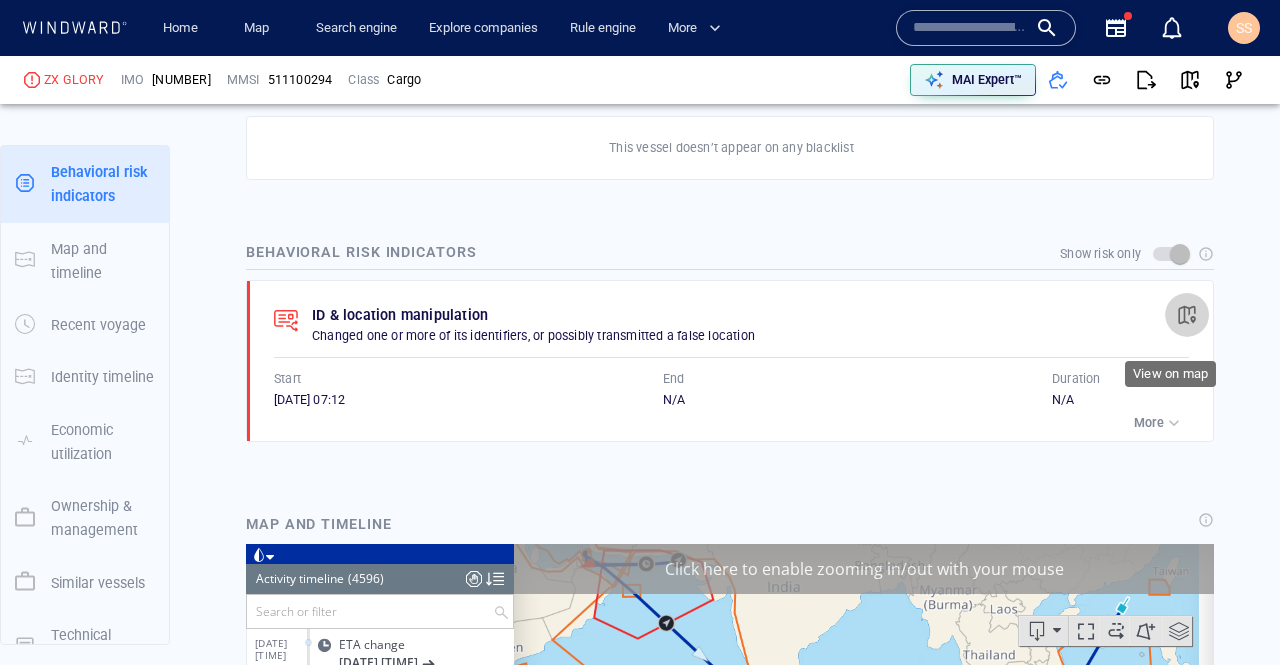 click at bounding box center (1187, 315) 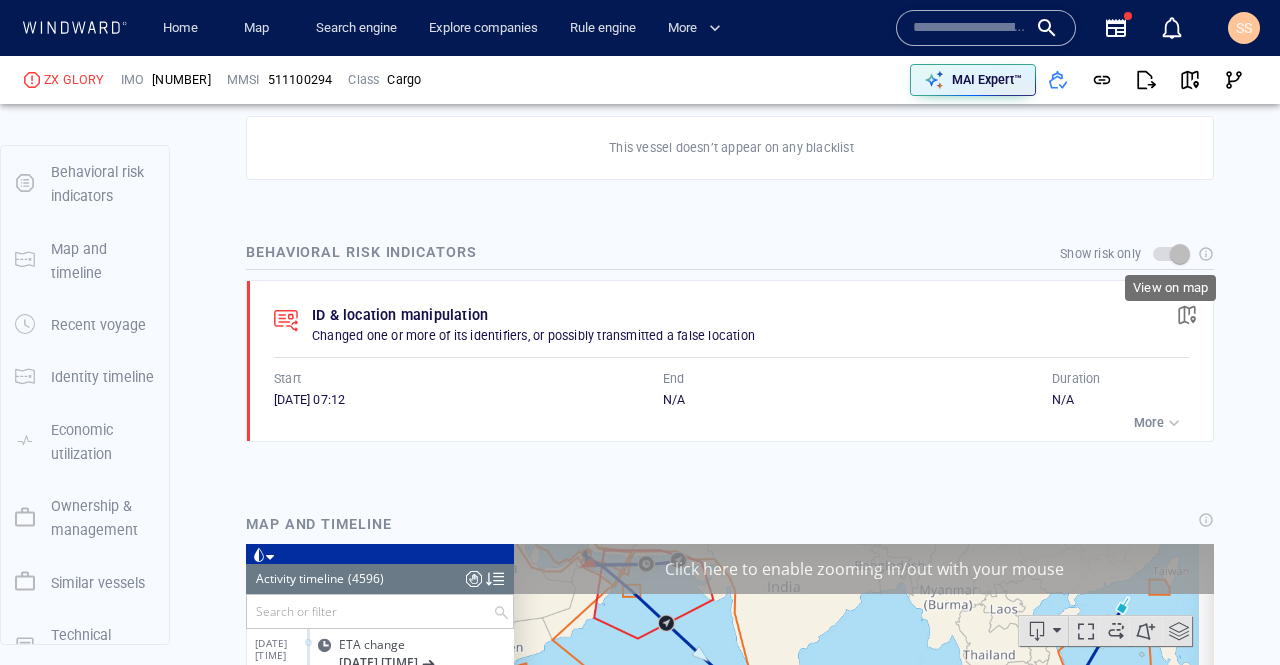 scroll, scrollTop: 1390, scrollLeft: 0, axis: vertical 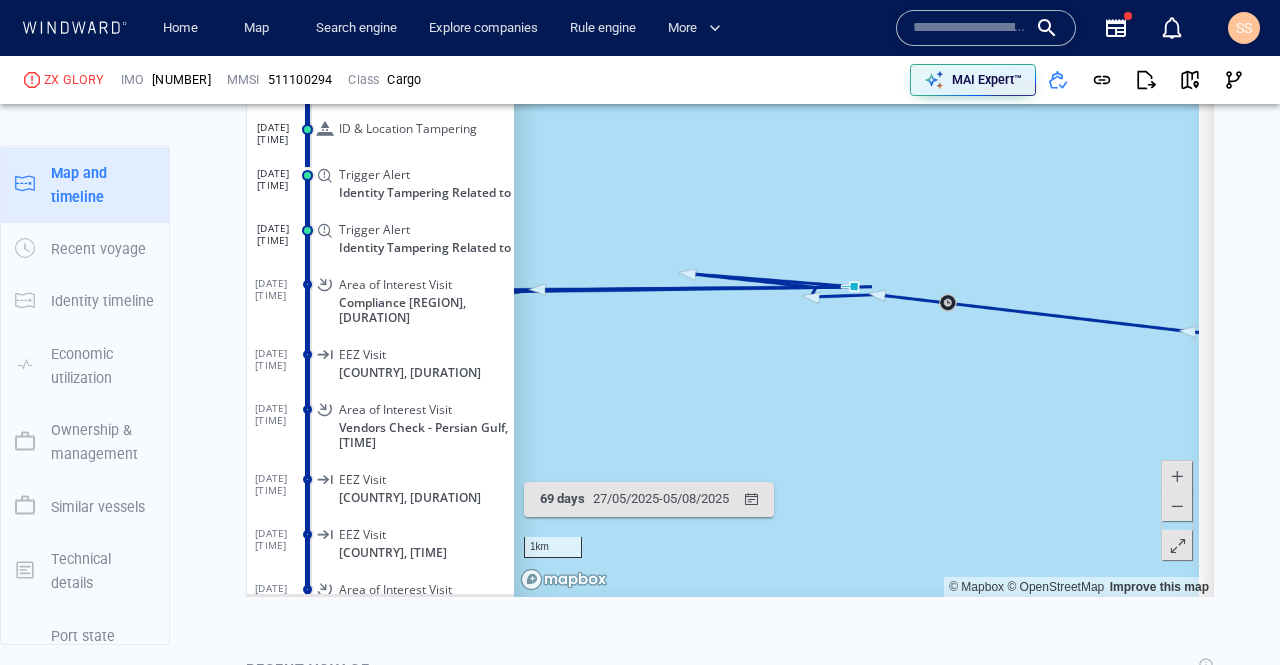 click at bounding box center [1177, 506] 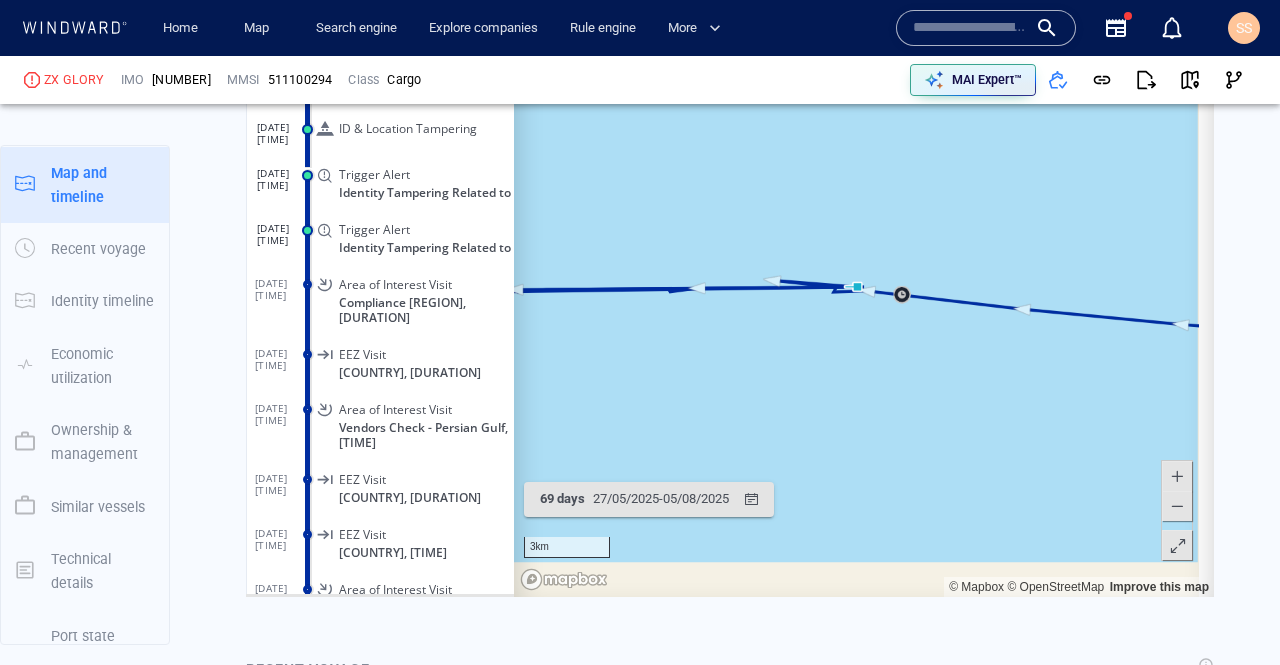click at bounding box center [1177, 506] 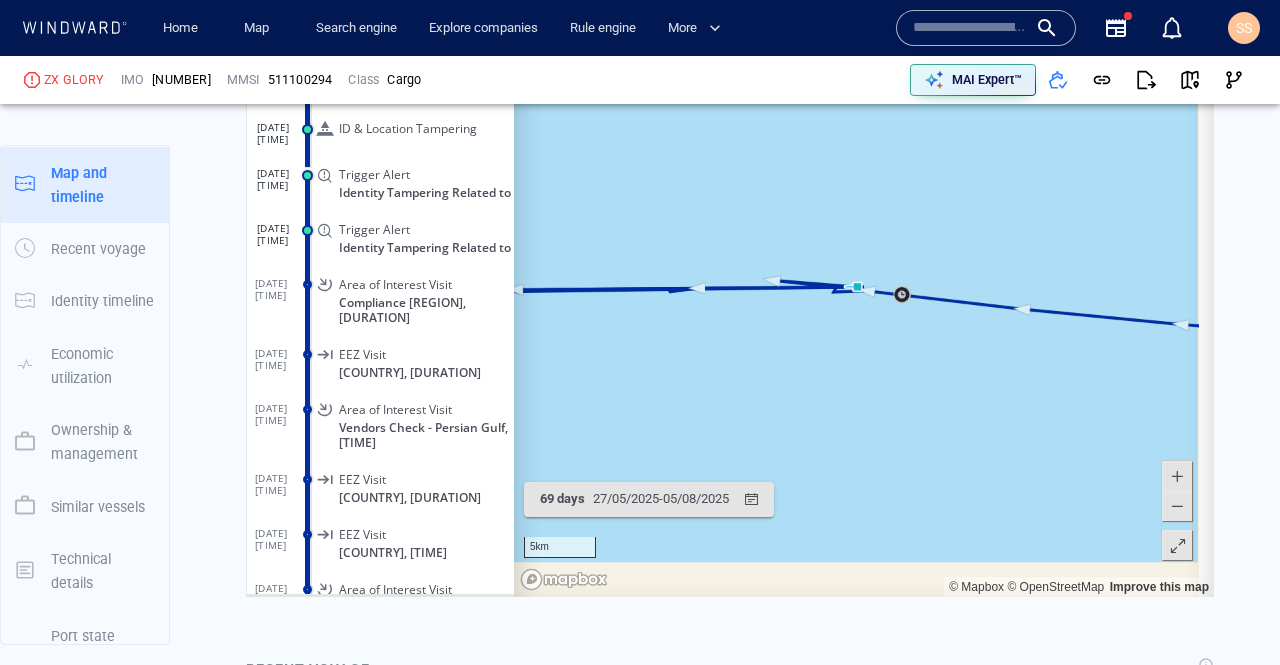 click at bounding box center [1177, 506] 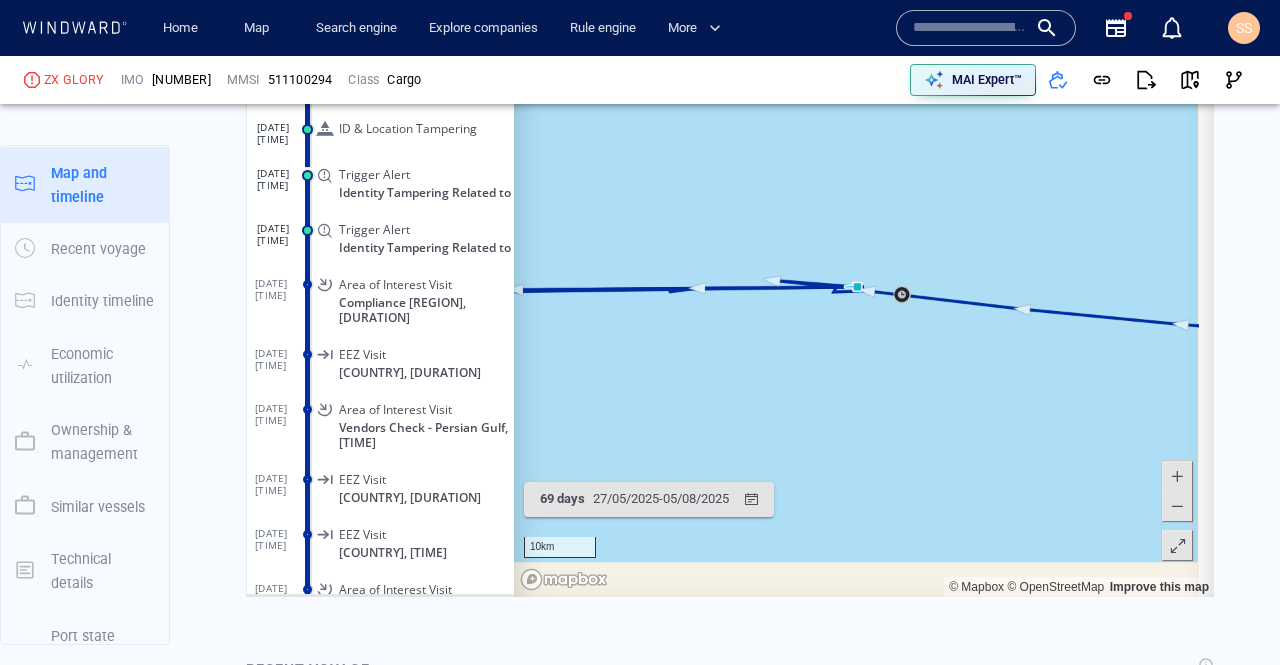 click at bounding box center [1177, 506] 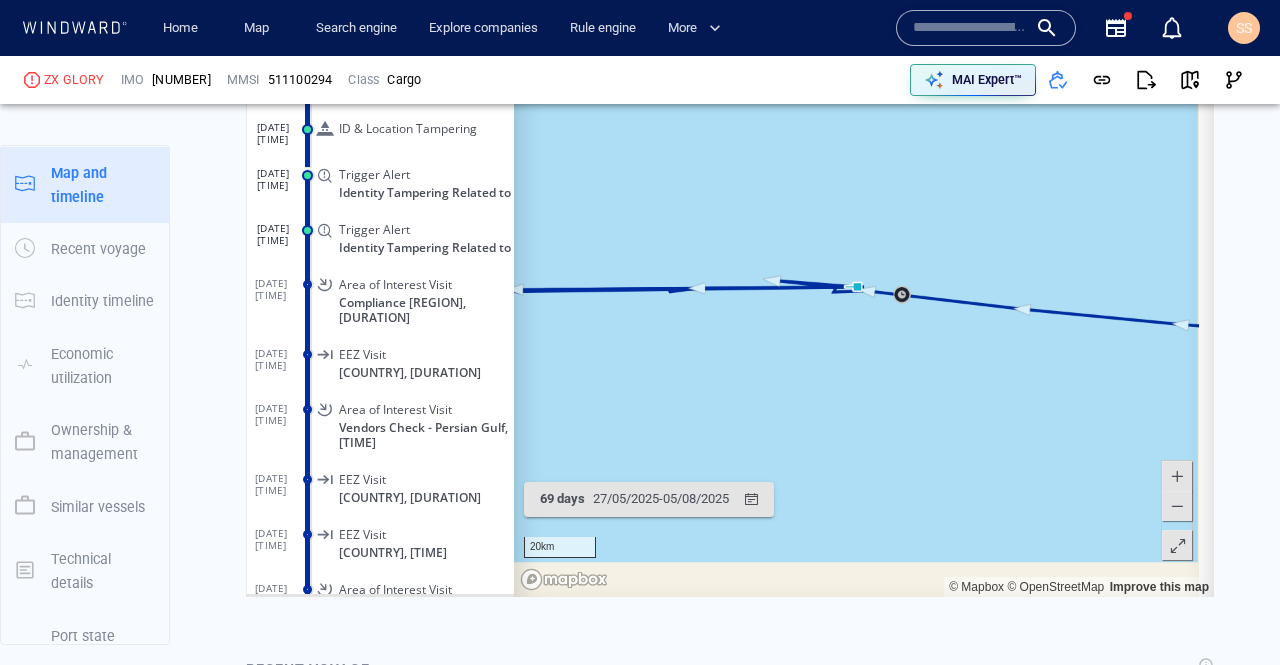 click at bounding box center [1177, 506] 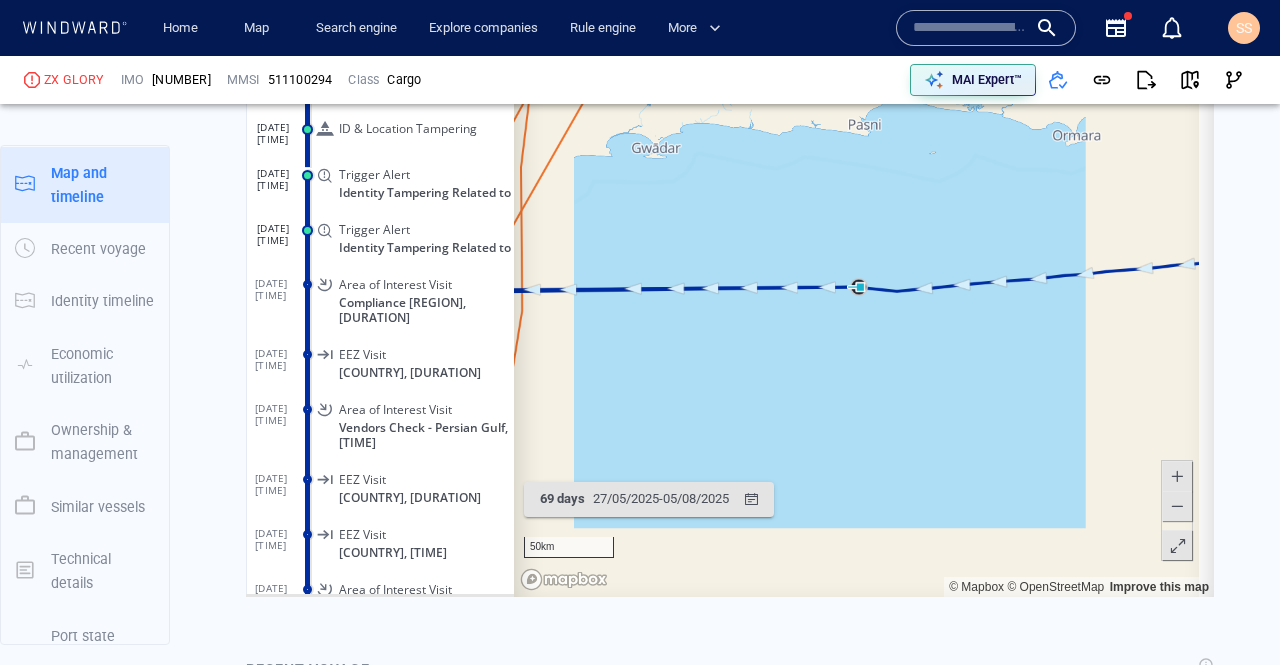 click at bounding box center (1177, 506) 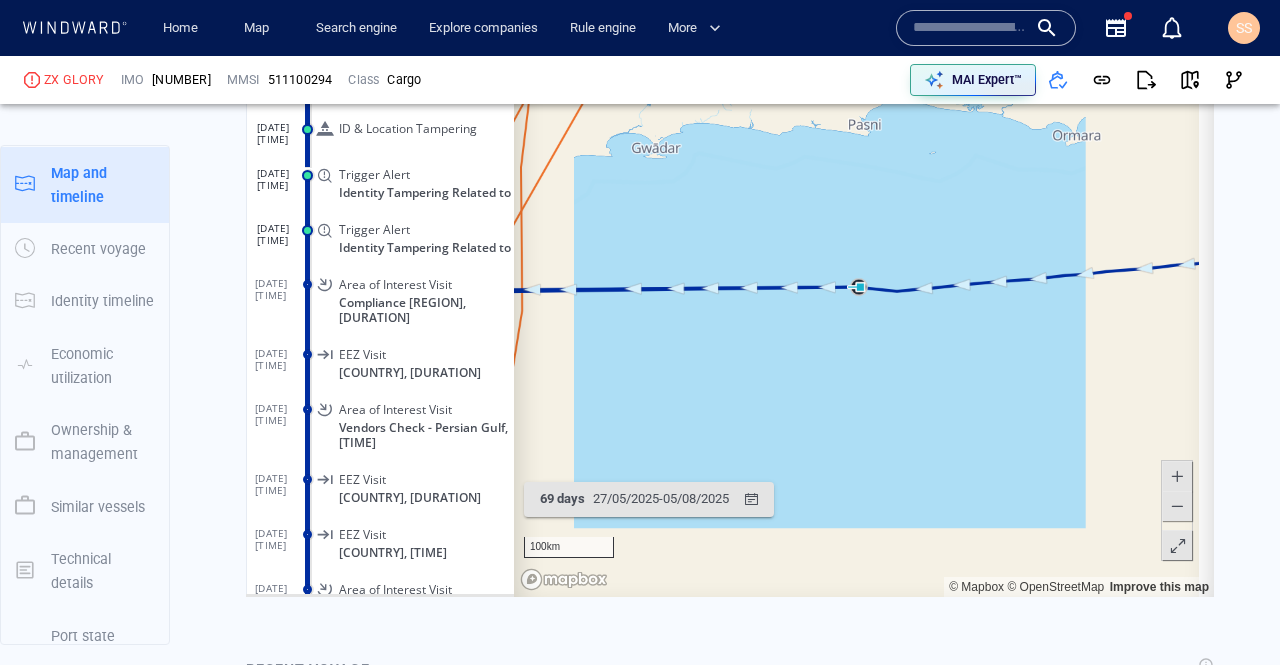 click at bounding box center [1177, 506] 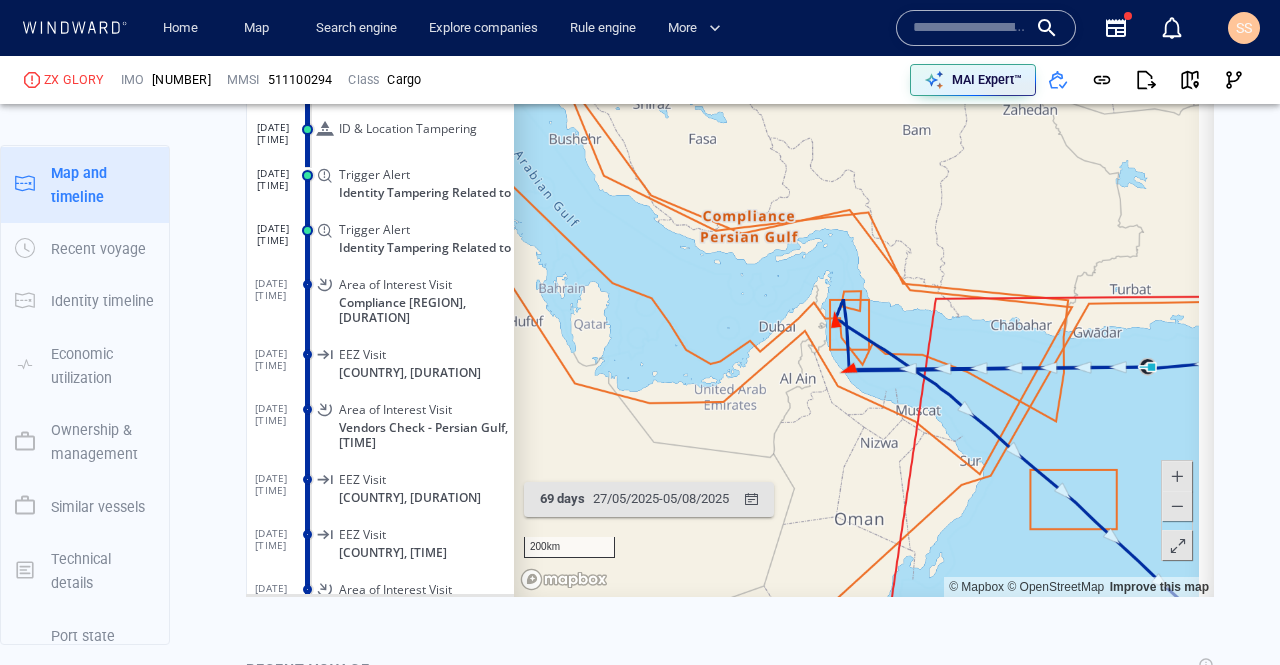 drag, startPoint x: 784, startPoint y: 353, endPoint x: 1075, endPoint y: 433, distance: 301.7963 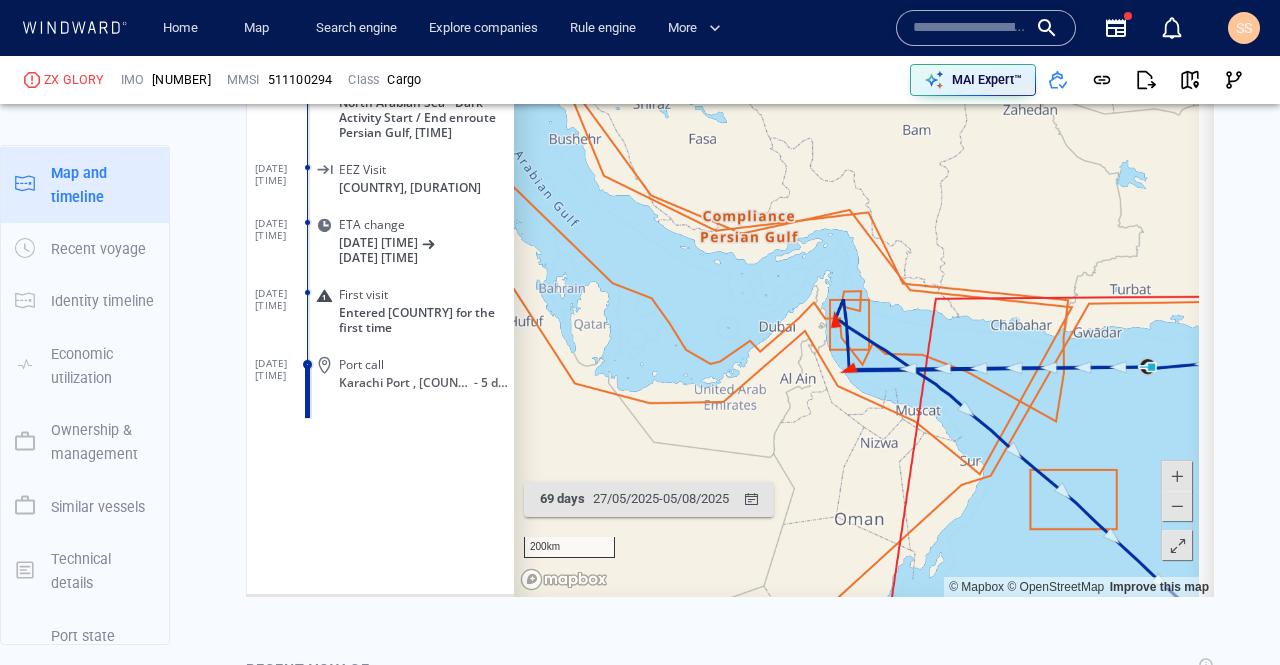 scroll, scrollTop: 249099, scrollLeft: 0, axis: vertical 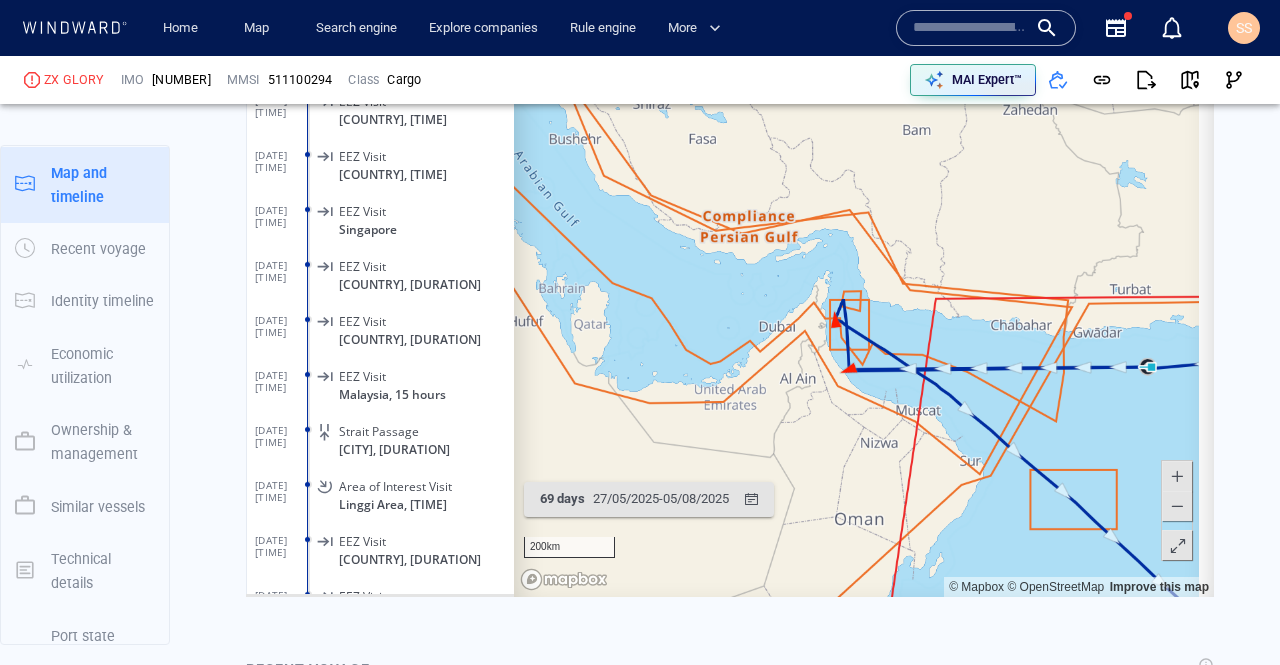 click at bounding box center (1177, 506) 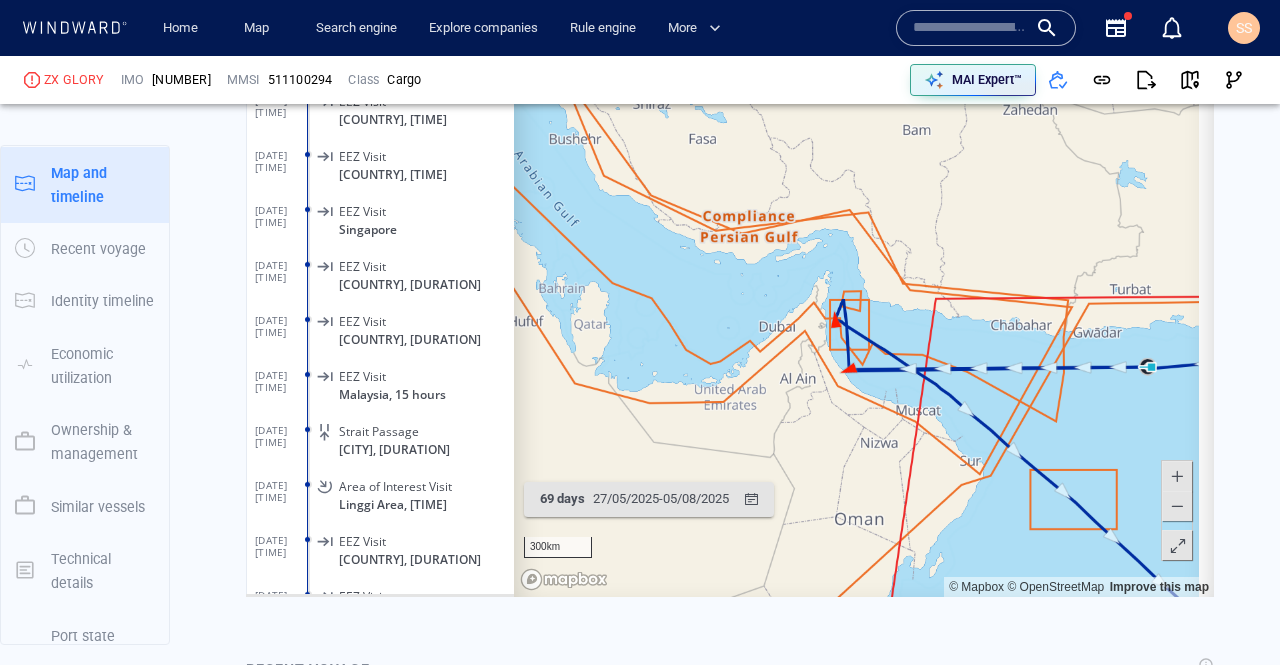 click at bounding box center [1177, 506] 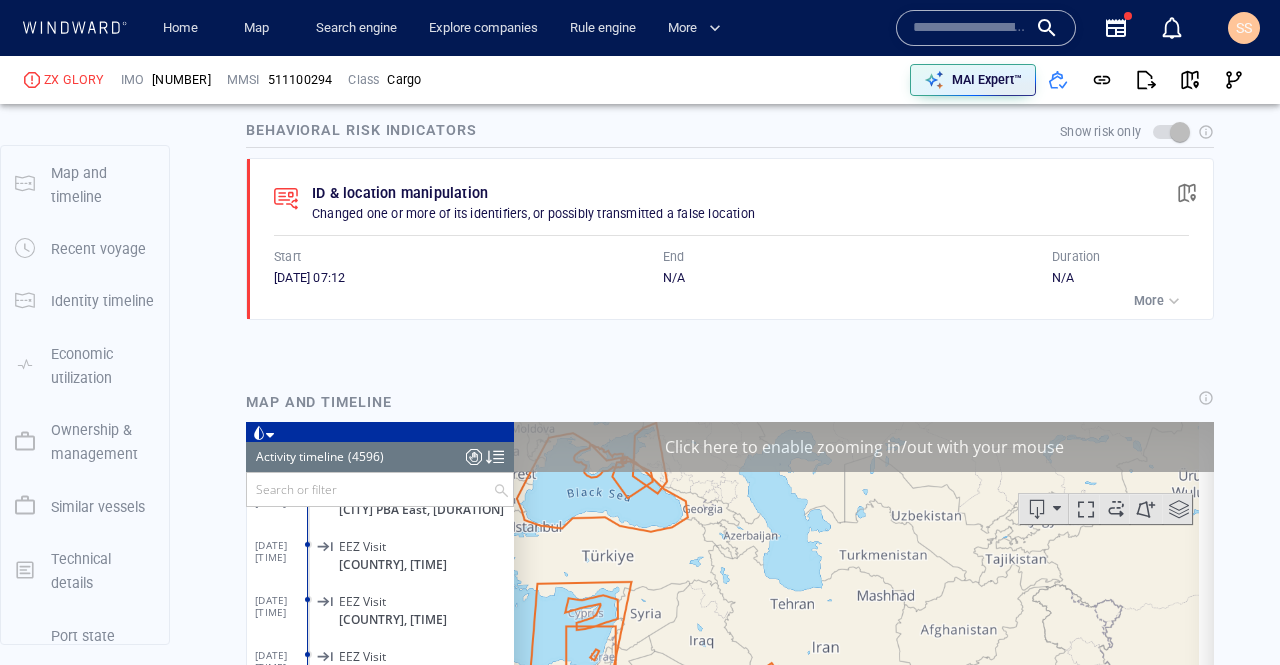 scroll, scrollTop: 1305, scrollLeft: 0, axis: vertical 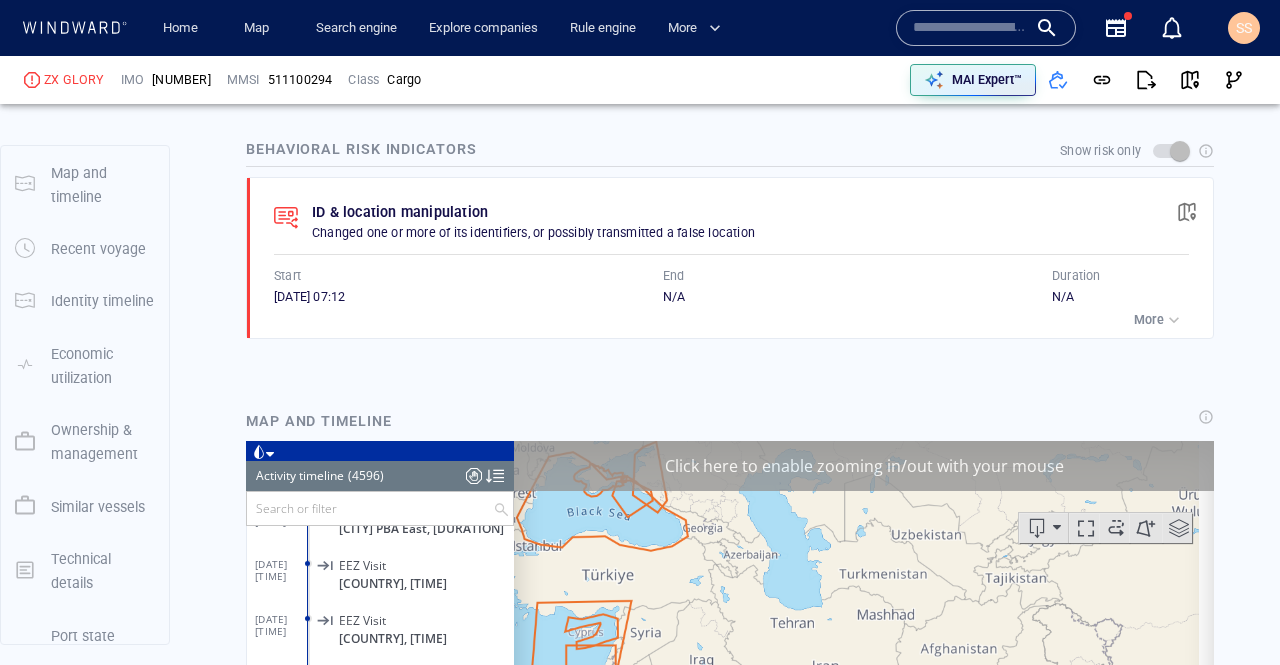 click on "Vessel details ZX GLORY Formerly:  BAYTUR +5 more IMO 9222601 MMSI 511100294 Flag     Palau Call sign T8A3404 Class     Cargo Subclass N/A Length 190  m Year of build 2001 DWT N/A Max. draft 0  m P&I Club N/A Classification society N/A AIS transceiver Class-A Beneficial owner N/A Registered owner Zx Shipping Holding   (1) Risk overview Score summary High risk Due to compliance score Dev Compliance risk  score  New  -  Low risk Set a new custom defined risk for this vessel Dev Compliance defined risk indicators This vessel doesn’t answer to the criteria of any saved query with a custom defined risk Set a new custom defined risk compliance  score  -  High risk Since  2 Jun 2025 sanctions & screening indicators List & registry Sanctioned vessel 0 Sanctioned country flag 0 Former sanctioned flag 0 Sanctioned company 0 Company in sanctioned country 0 compliance behavioral indicators Identity ID & location manipulation 1 Flag hopping 0 Behavioral Port call 0 Ship-to-ship activity 0 Dark activity 0 Loitering 0 0" at bounding box center (730, 2713) 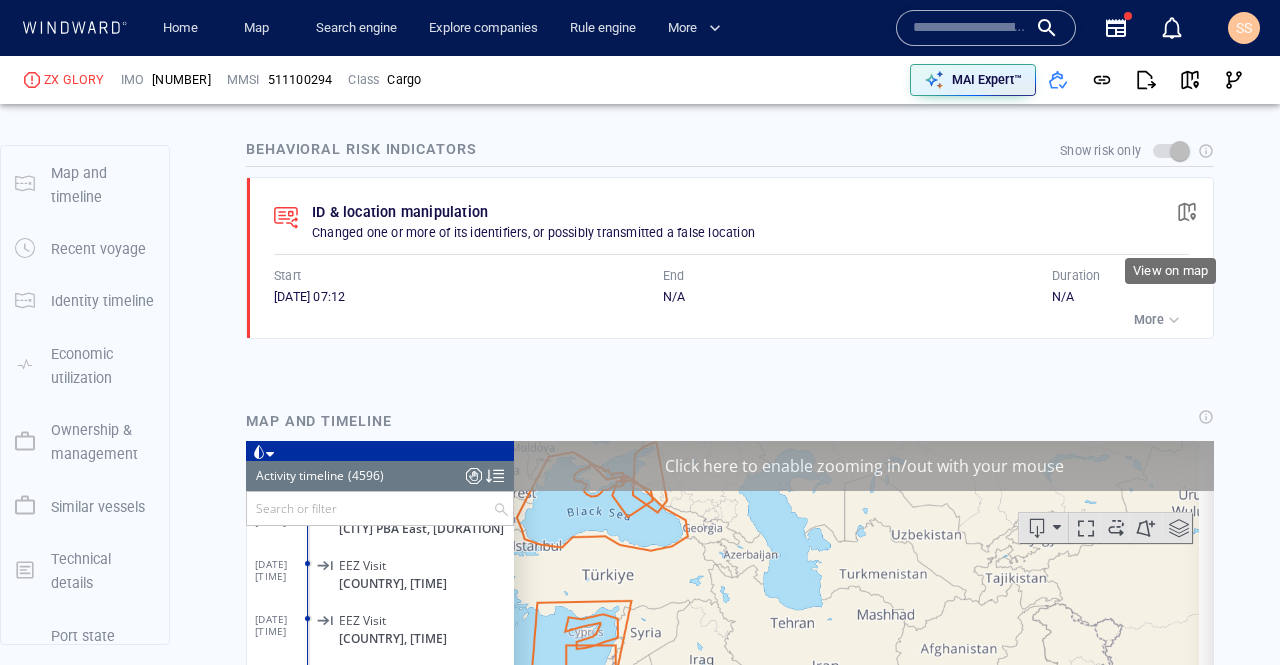 click at bounding box center (1187, 212) 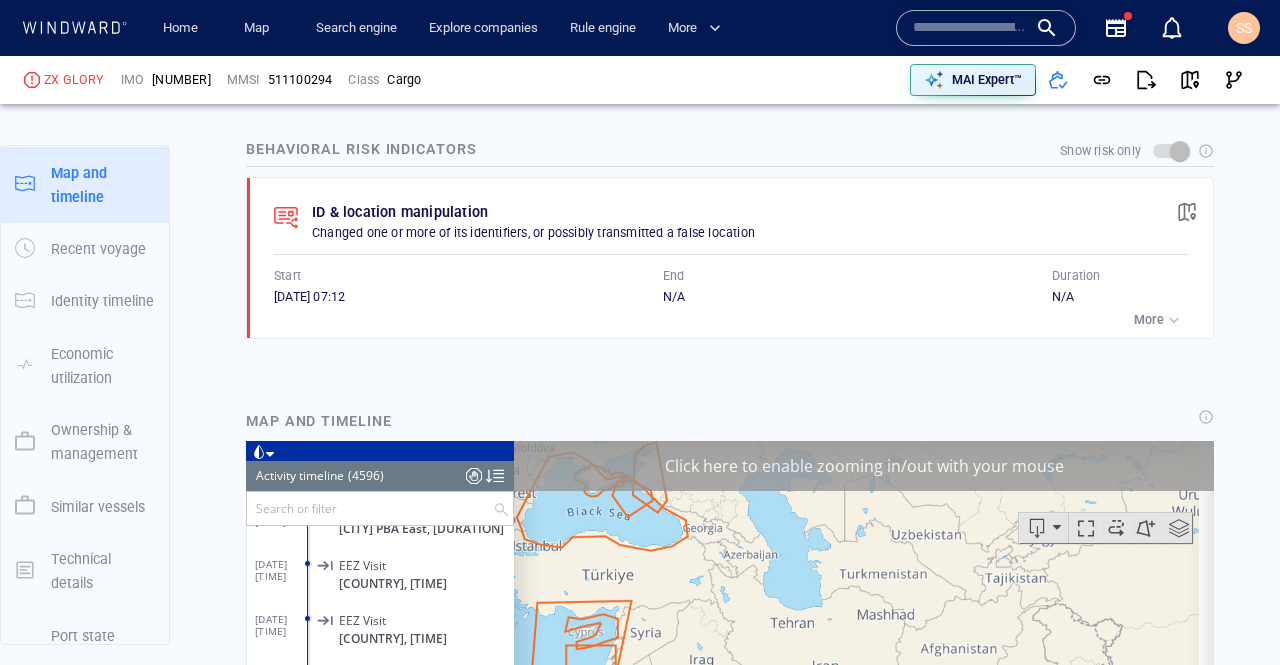 scroll, scrollTop: 1390, scrollLeft: 0, axis: vertical 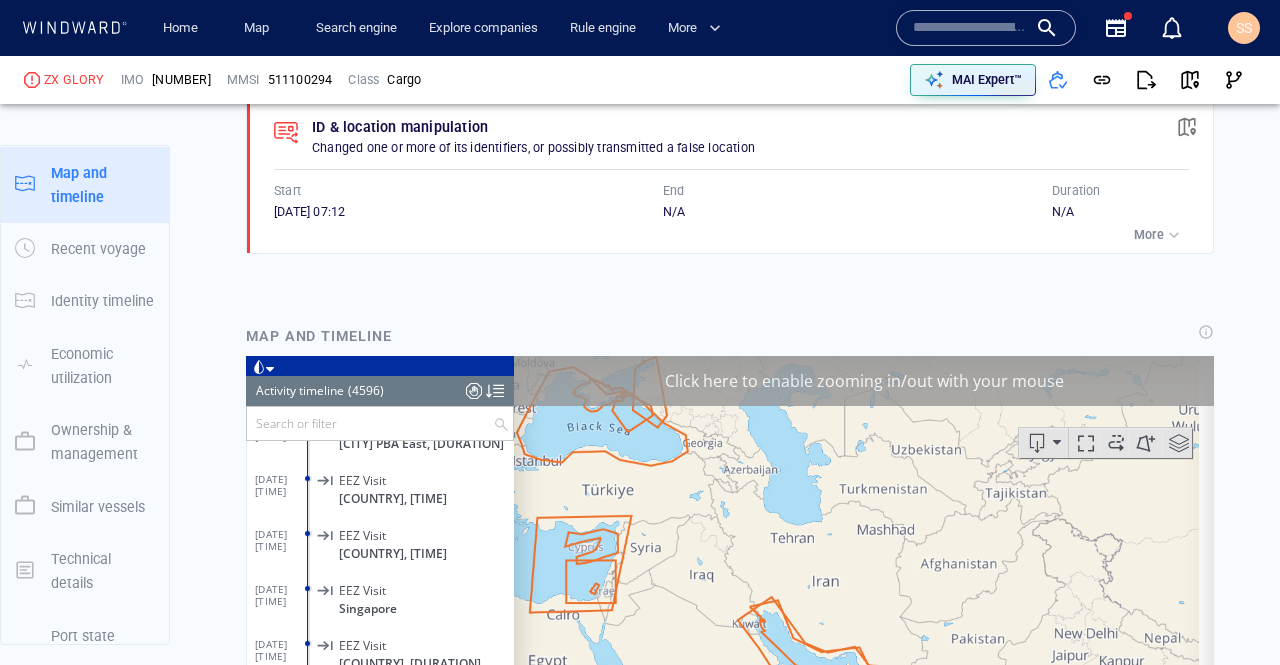 click on "More" at bounding box center (1149, 235) 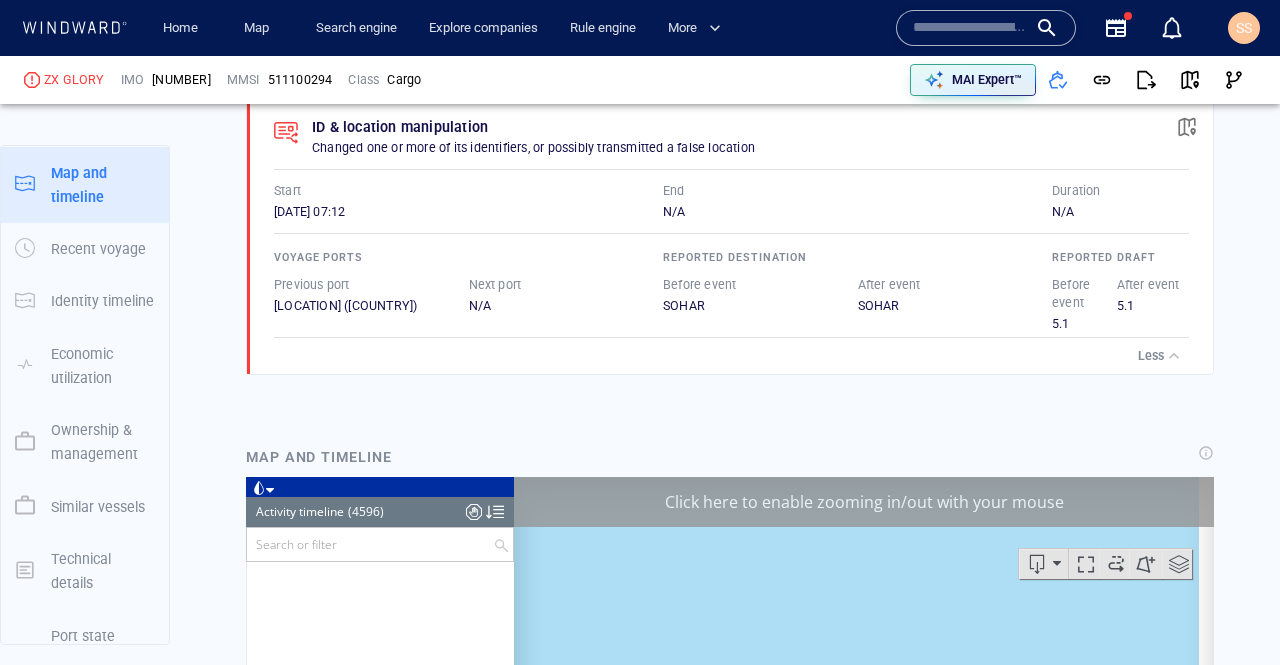 scroll, scrollTop: 250030, scrollLeft: 0, axis: vertical 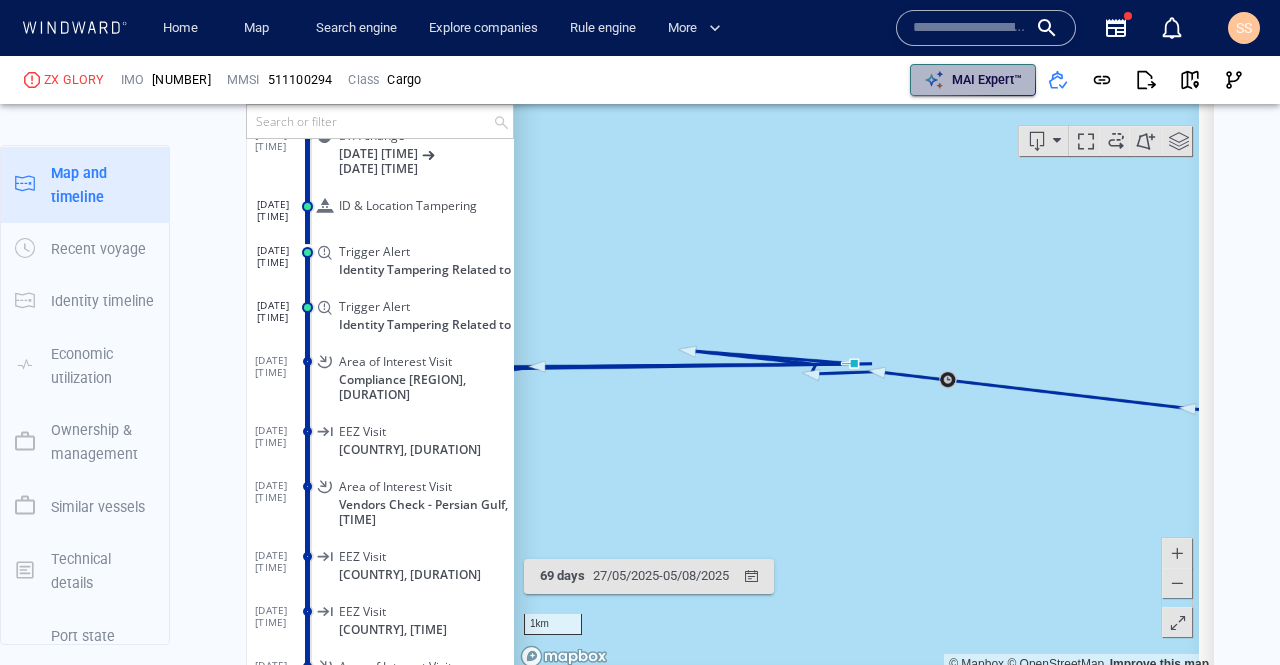 click on "MAI Expert™" at bounding box center (987, 80) 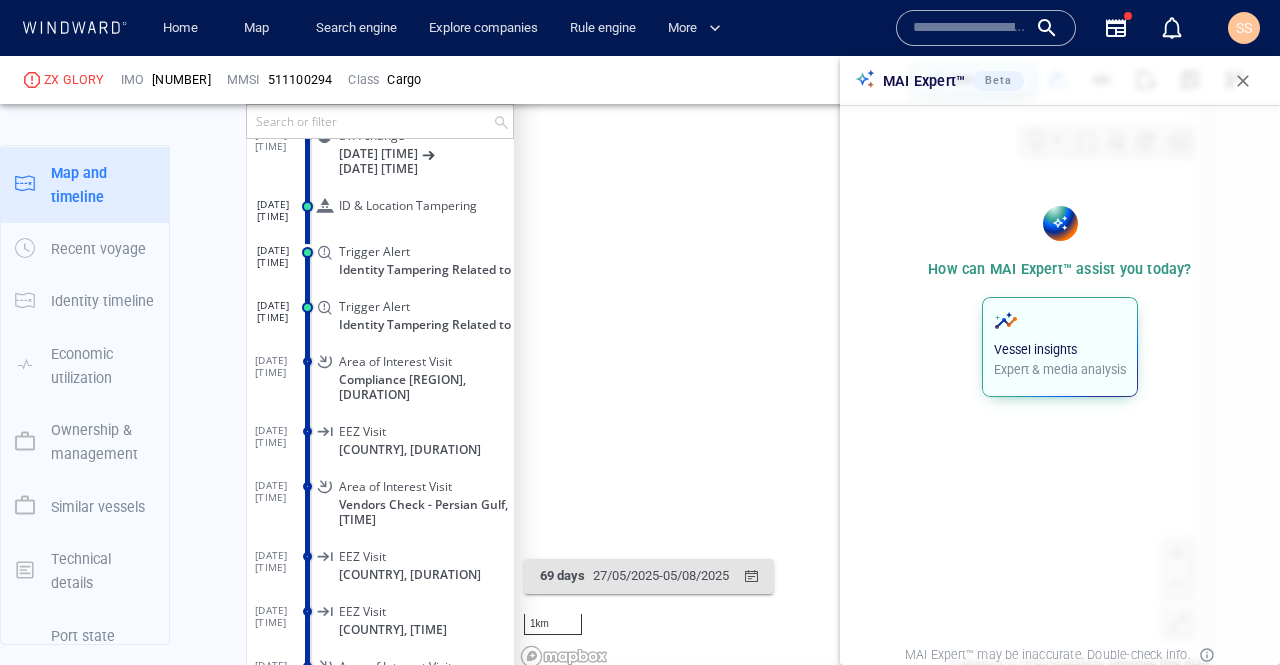 click on "Vessel insights" at bounding box center (1060, 350) 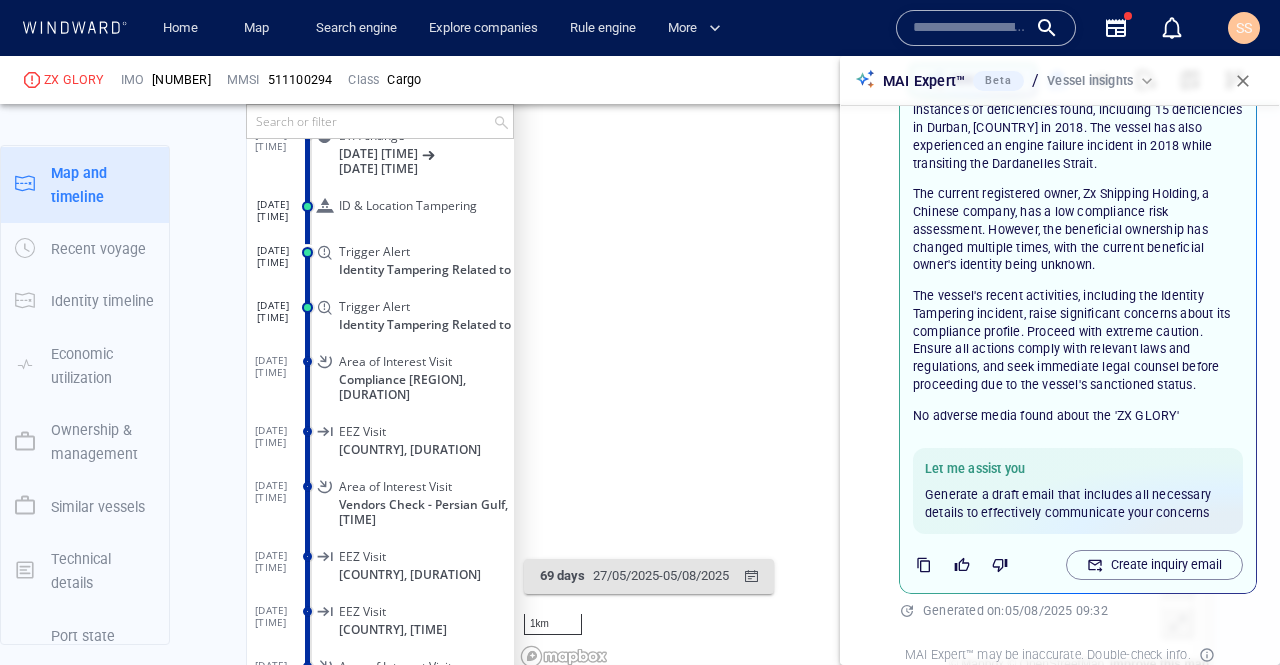 scroll, scrollTop: 244, scrollLeft: 0, axis: vertical 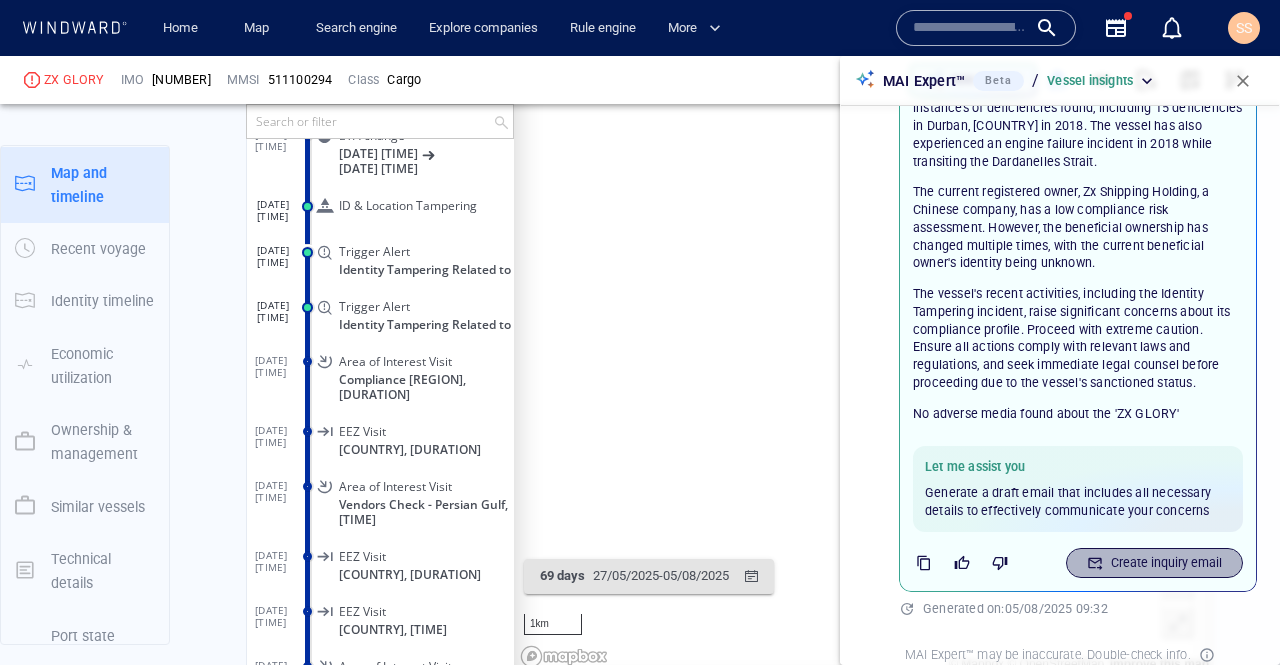 click on "Create inquiry email" at bounding box center (1166, 563) 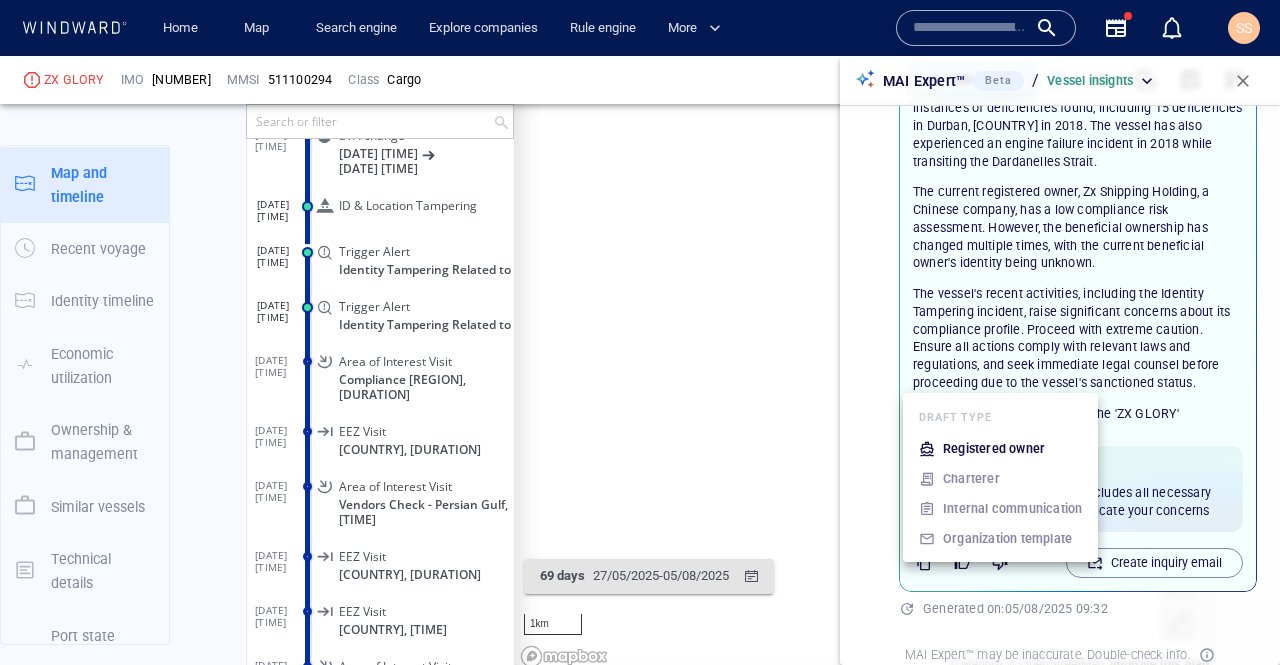 click on "Registered owner" at bounding box center [994, 449] 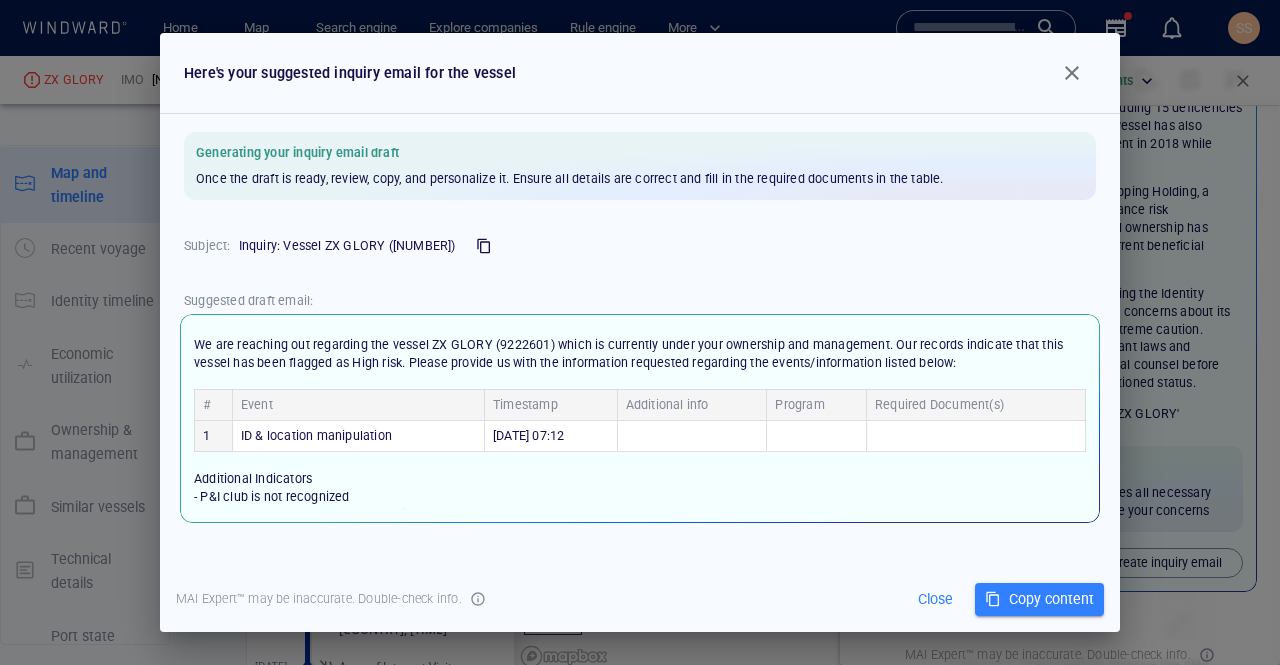 scroll, scrollTop: 0, scrollLeft: 0, axis: both 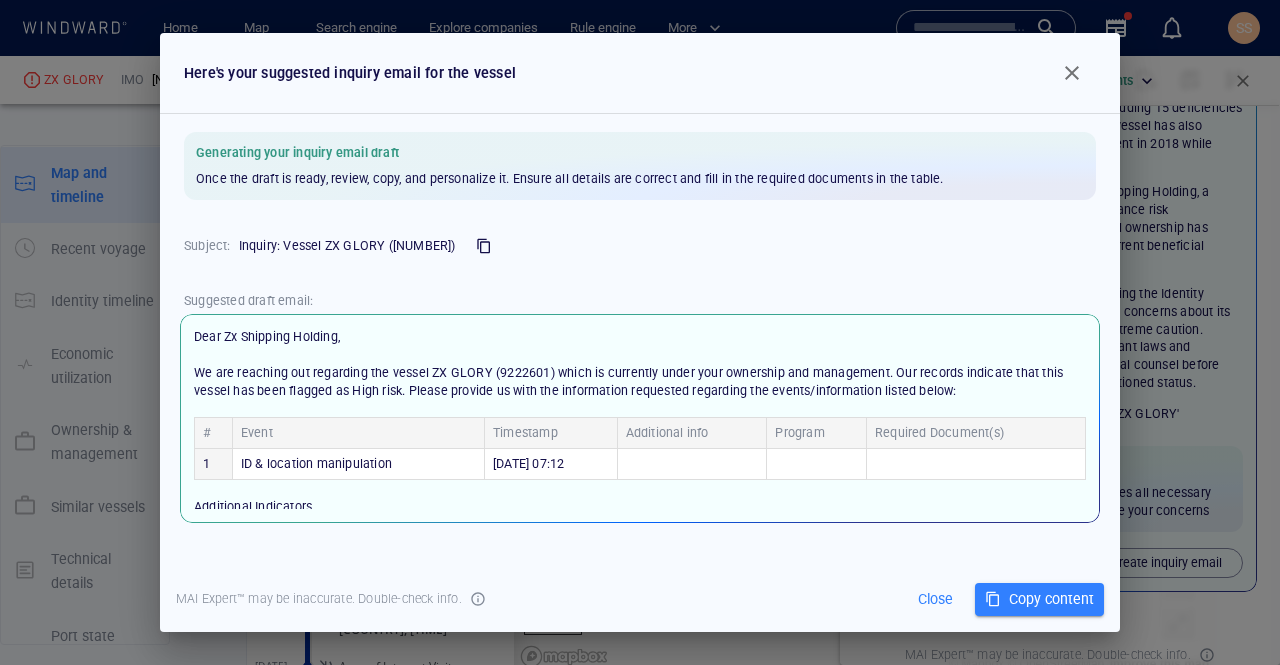 click at bounding box center [1072, 73] 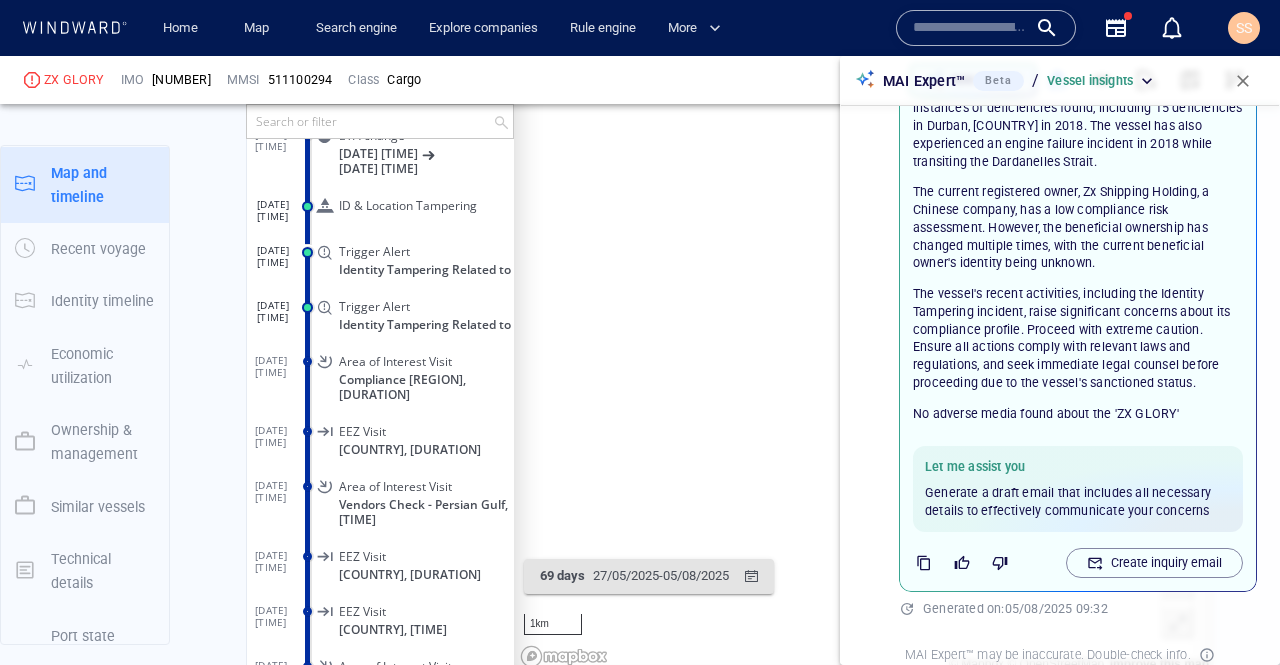 click at bounding box center (970, 28) 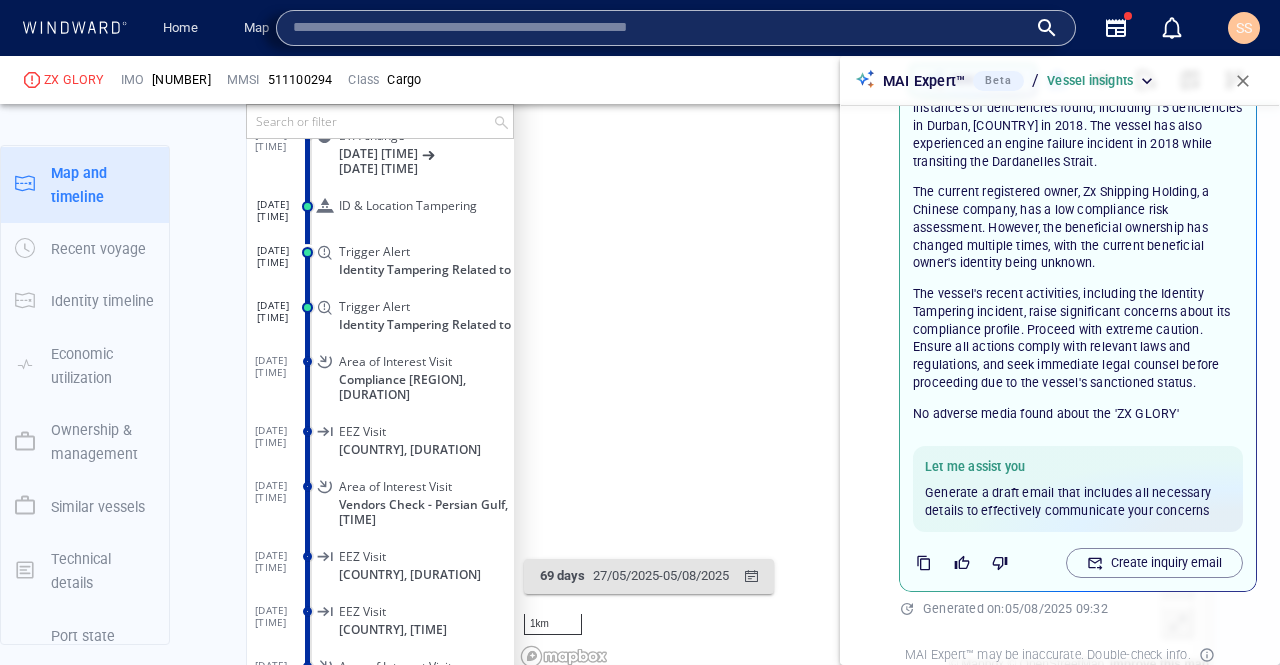 click at bounding box center [1243, 81] 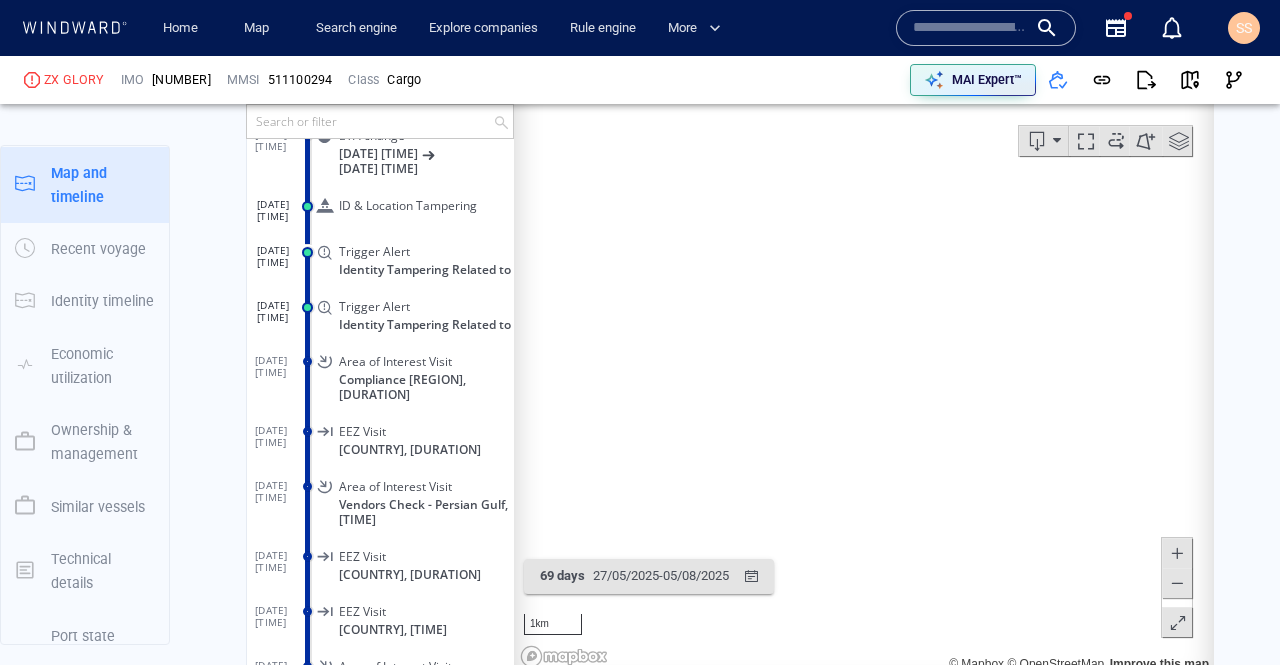 scroll, scrollTop: 1247, scrollLeft: 0, axis: vertical 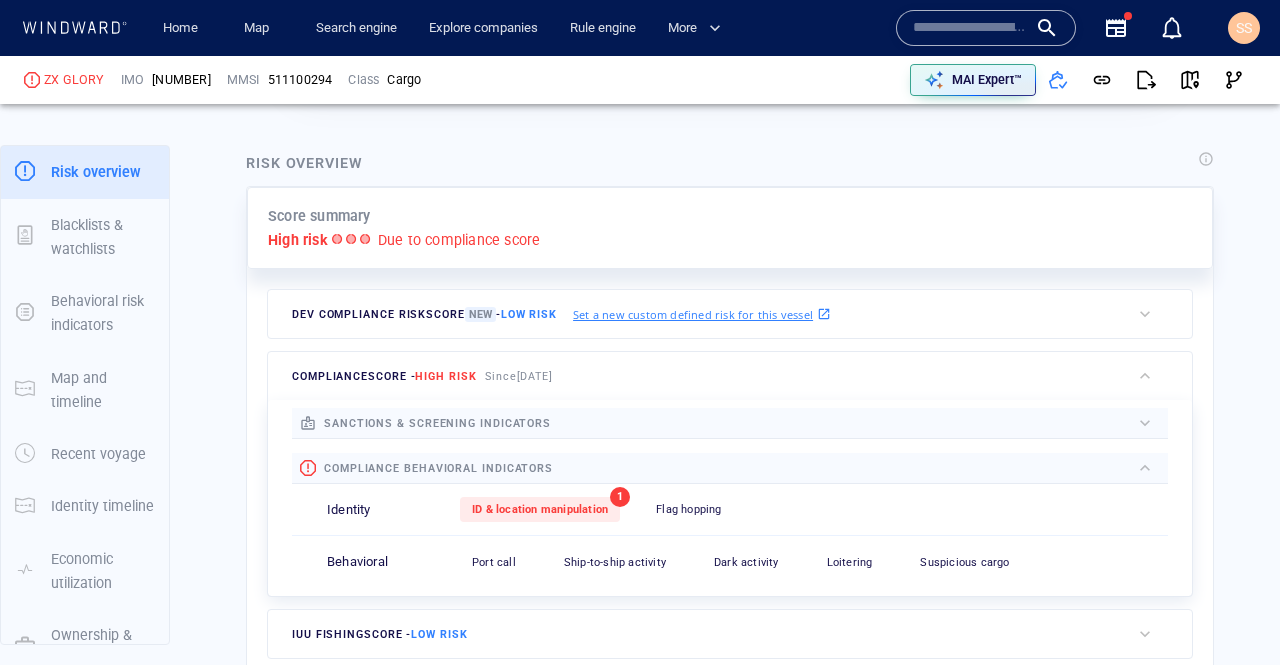 click on "Recent voyage" at bounding box center (98, 454) 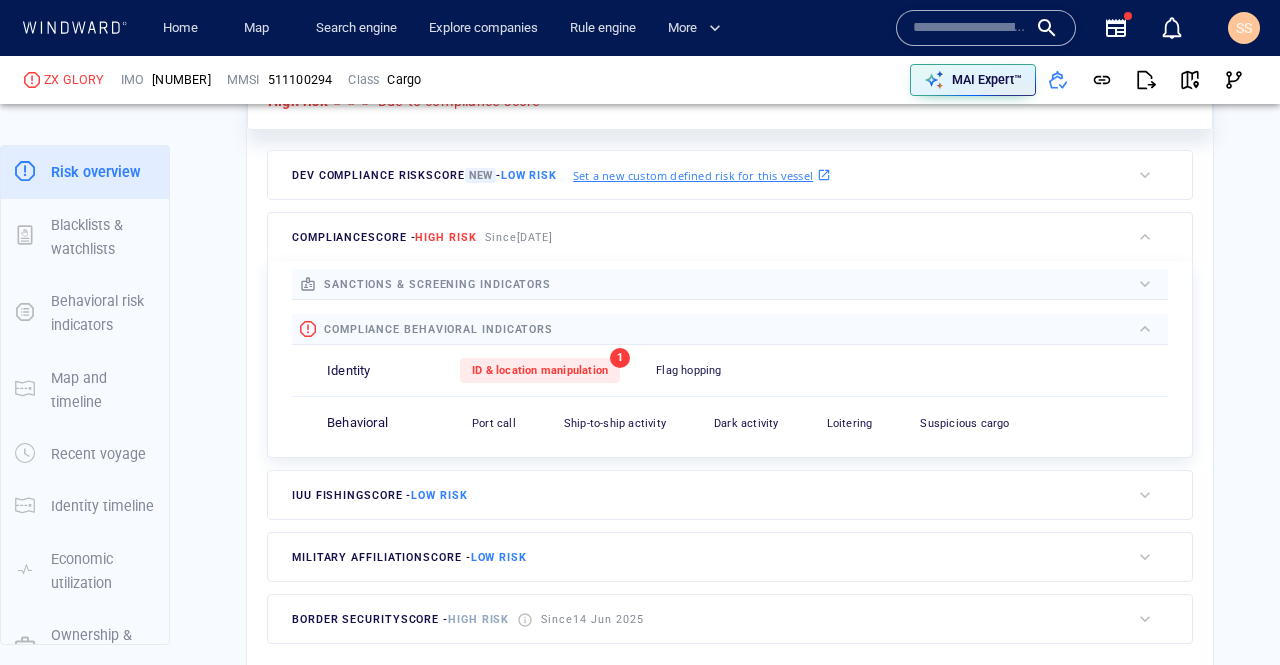 scroll, scrollTop: 1412, scrollLeft: 0, axis: vertical 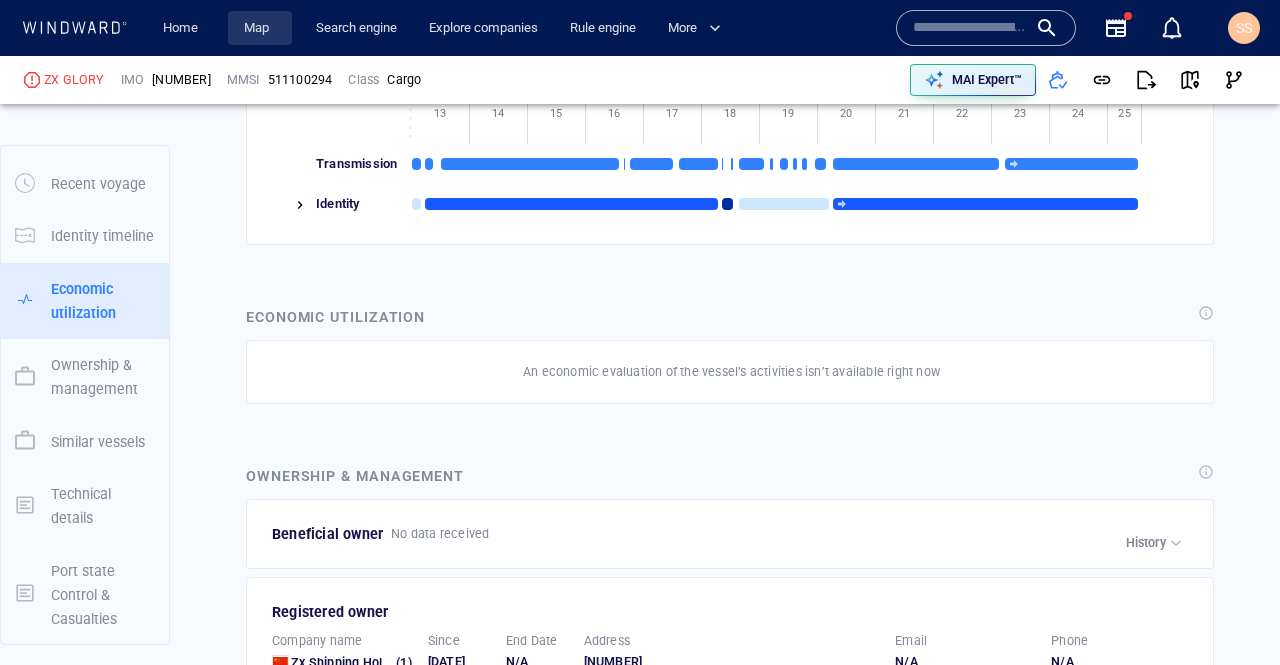 click on "Map" at bounding box center (260, 28) 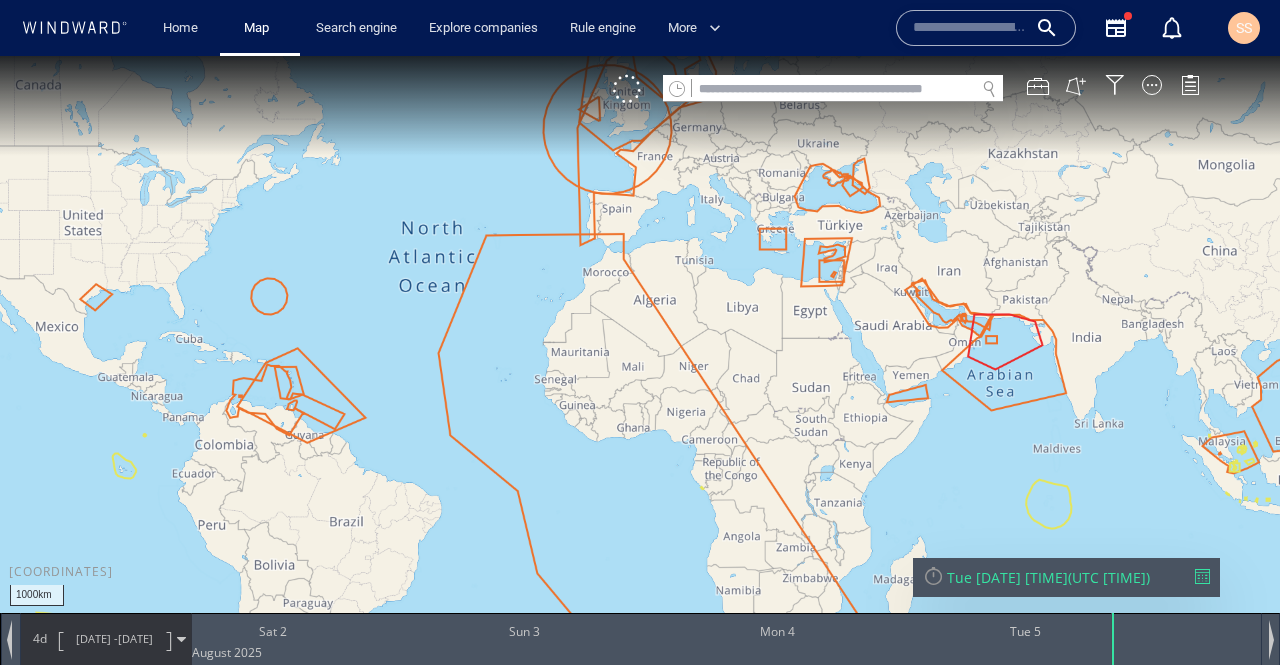 click at bounding box center [640, 350] 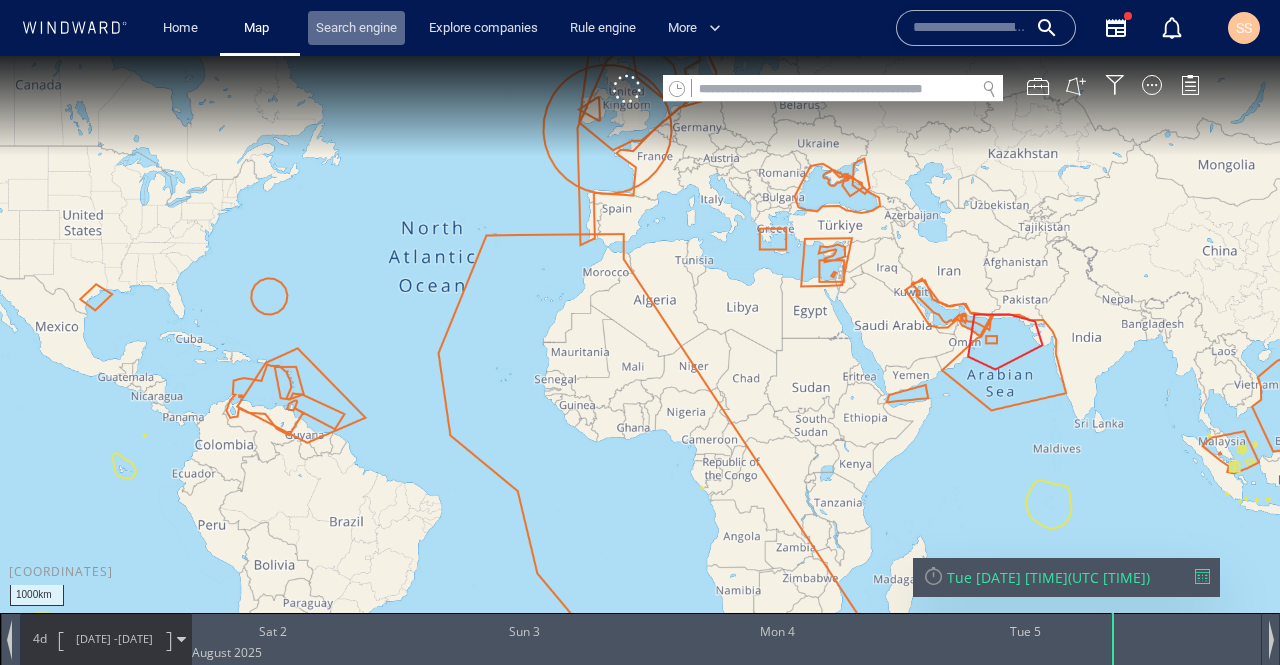 click on "Search engine" at bounding box center [356, 28] 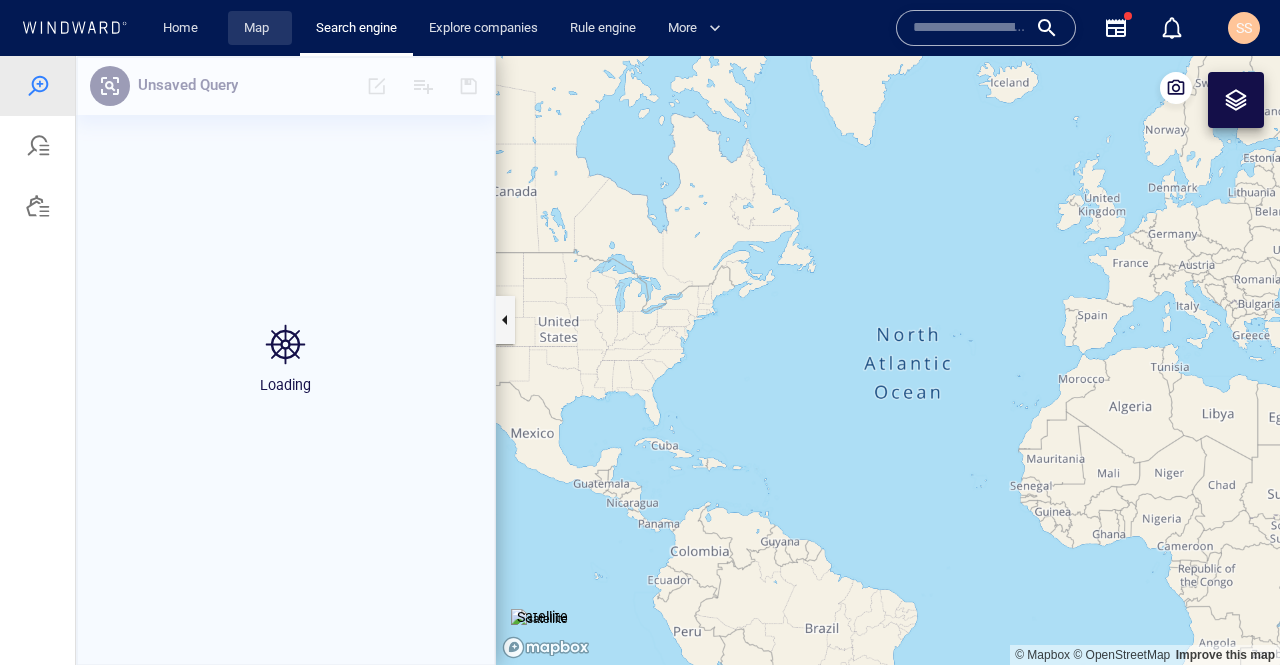 click on "Map" at bounding box center (260, 28) 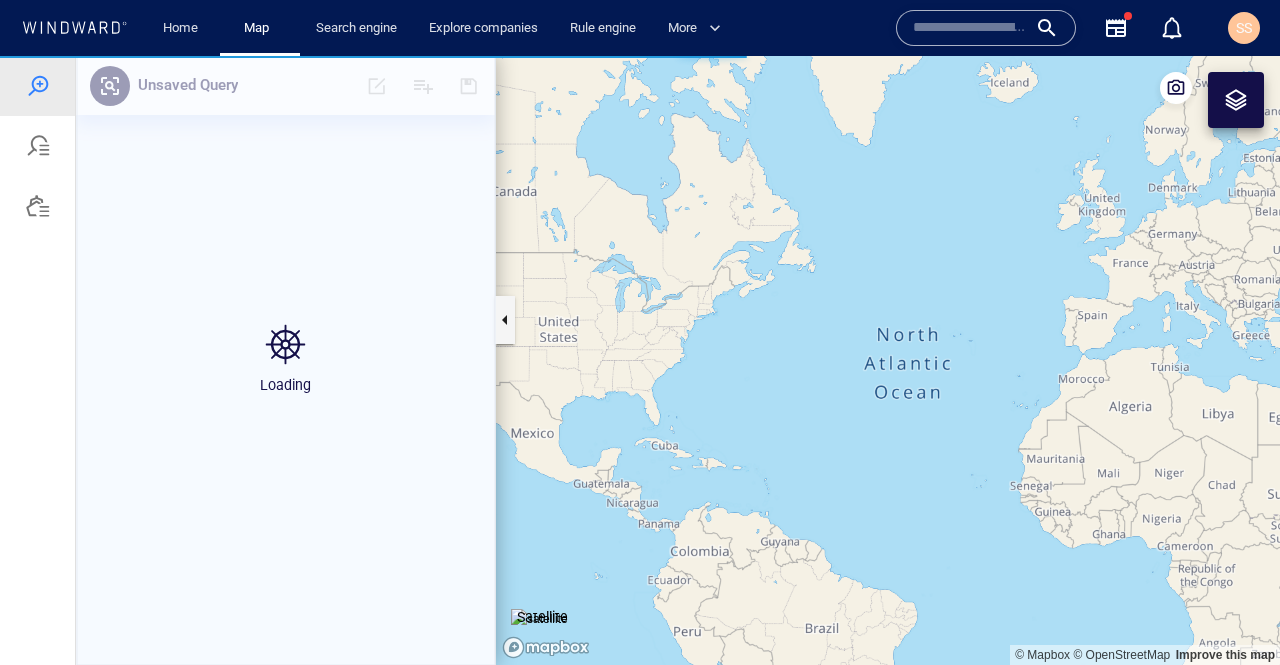 click at bounding box center [539, 619] 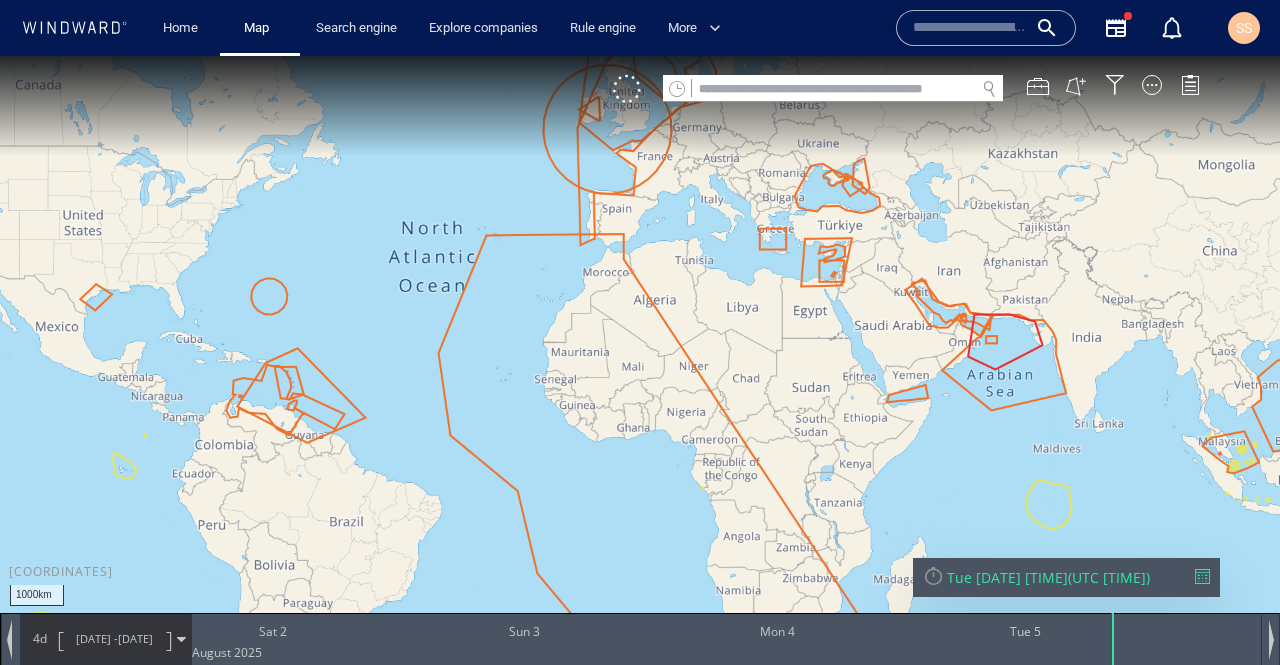 click at bounding box center [640, 350] 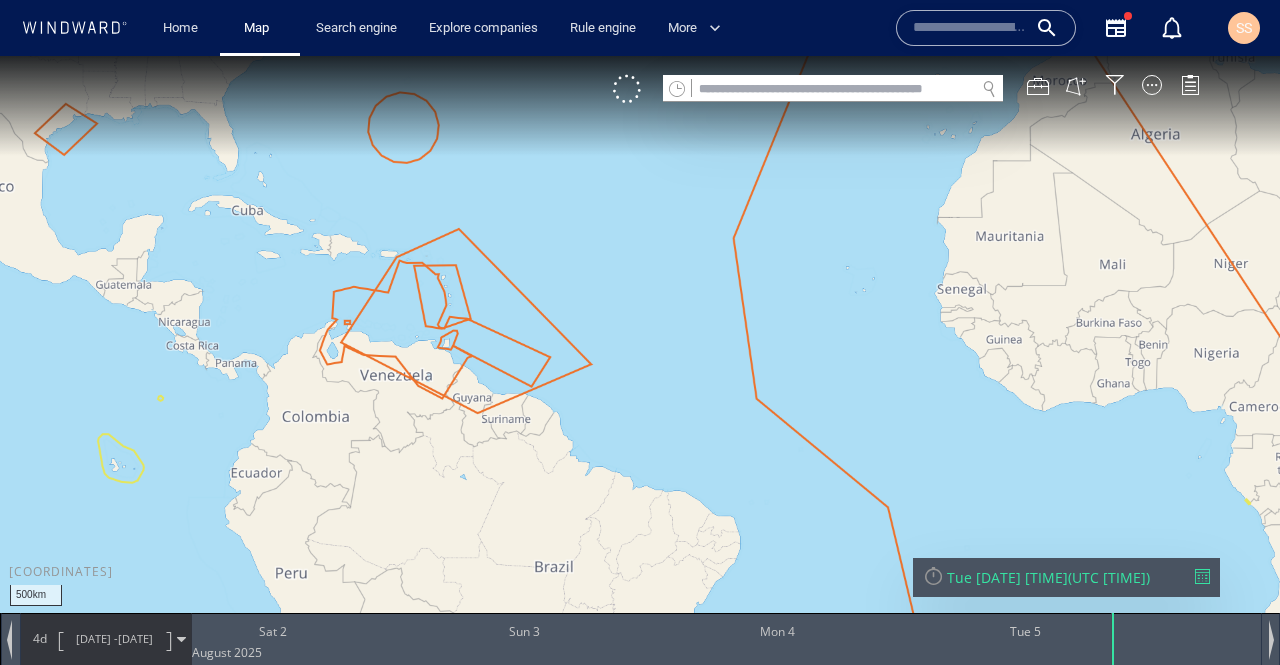 click at bounding box center (640, 350) 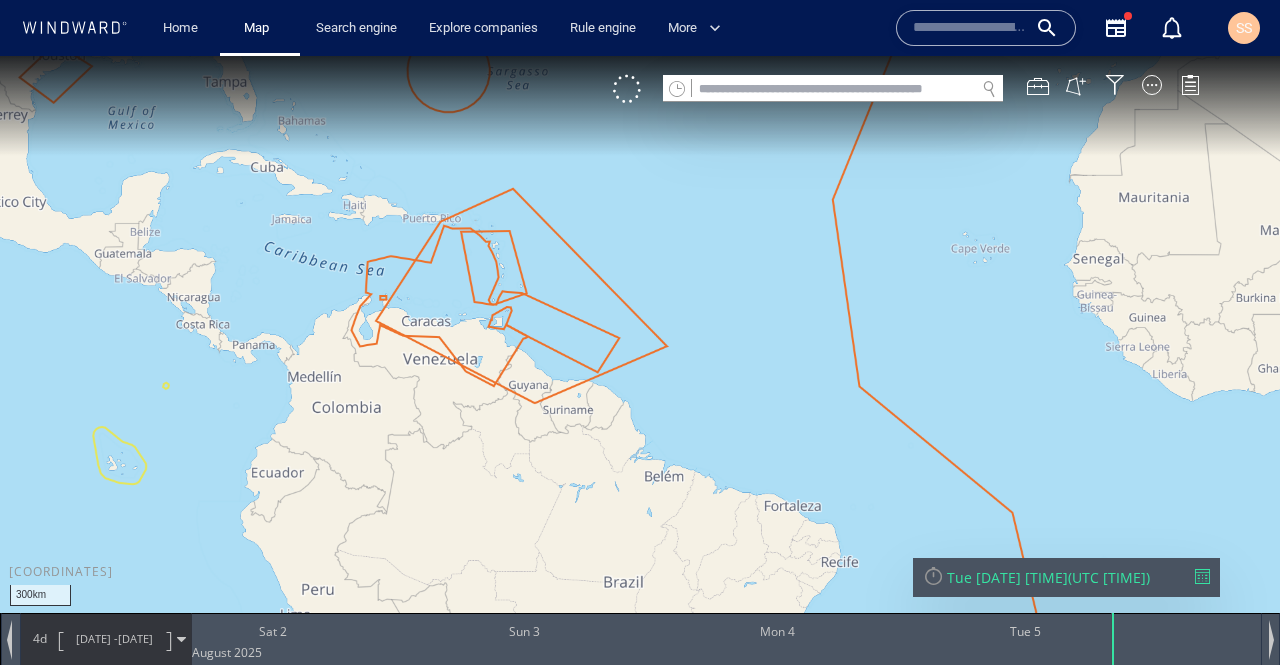 click at bounding box center [640, 350] 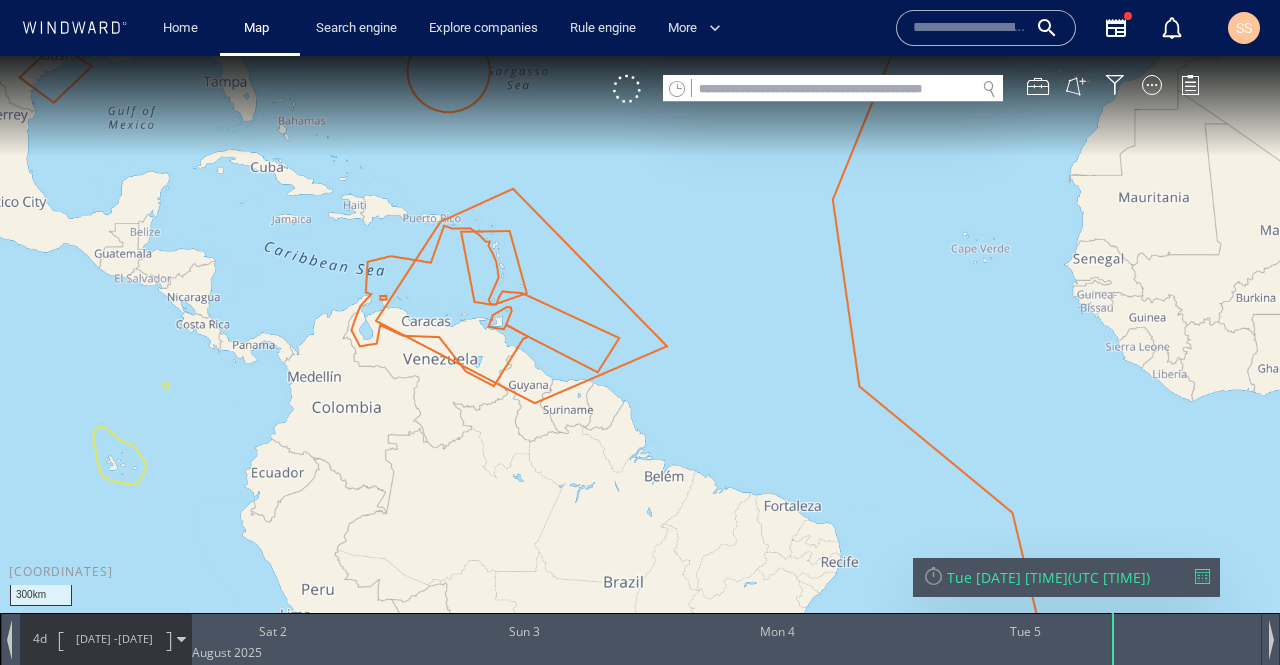 click at bounding box center (640, 350) 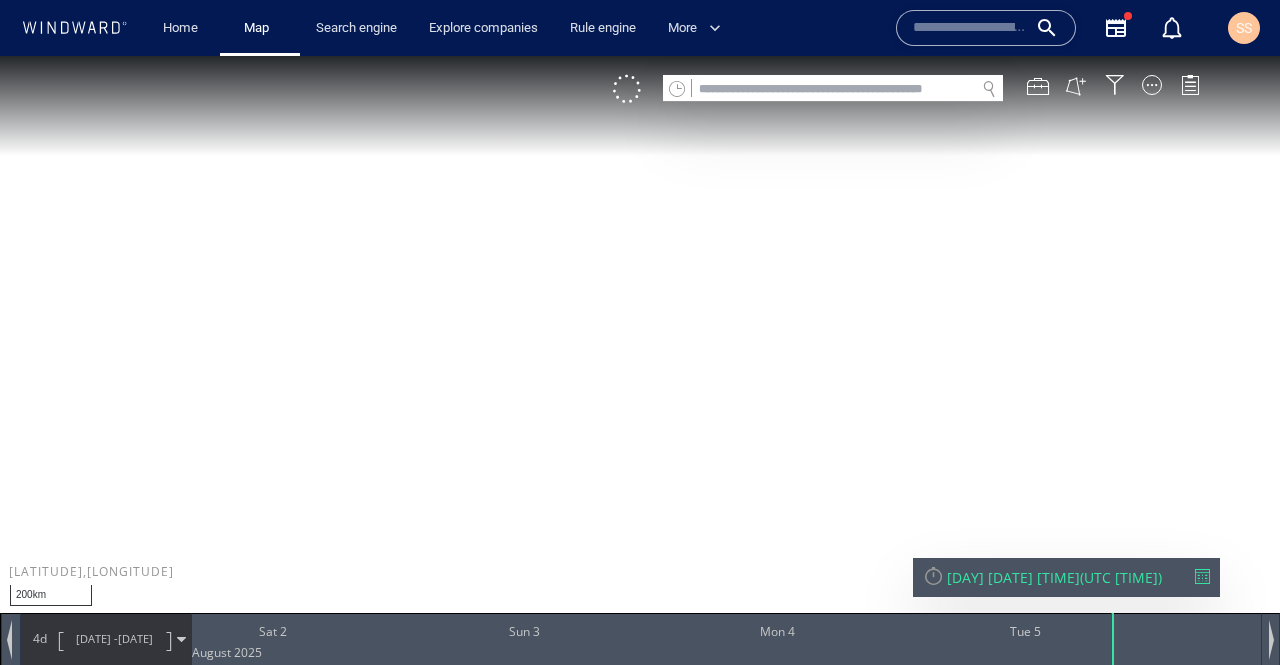 scroll, scrollTop: 0, scrollLeft: 0, axis: both 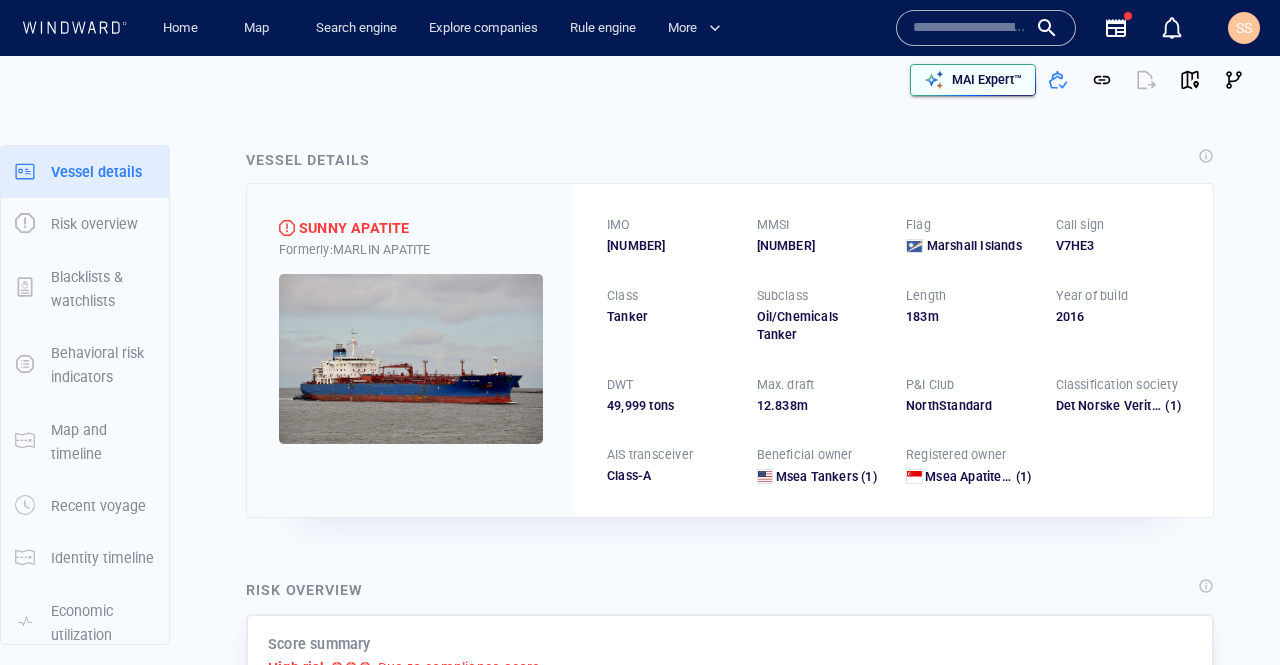 click on "MAI Expert™" at bounding box center [987, 80] 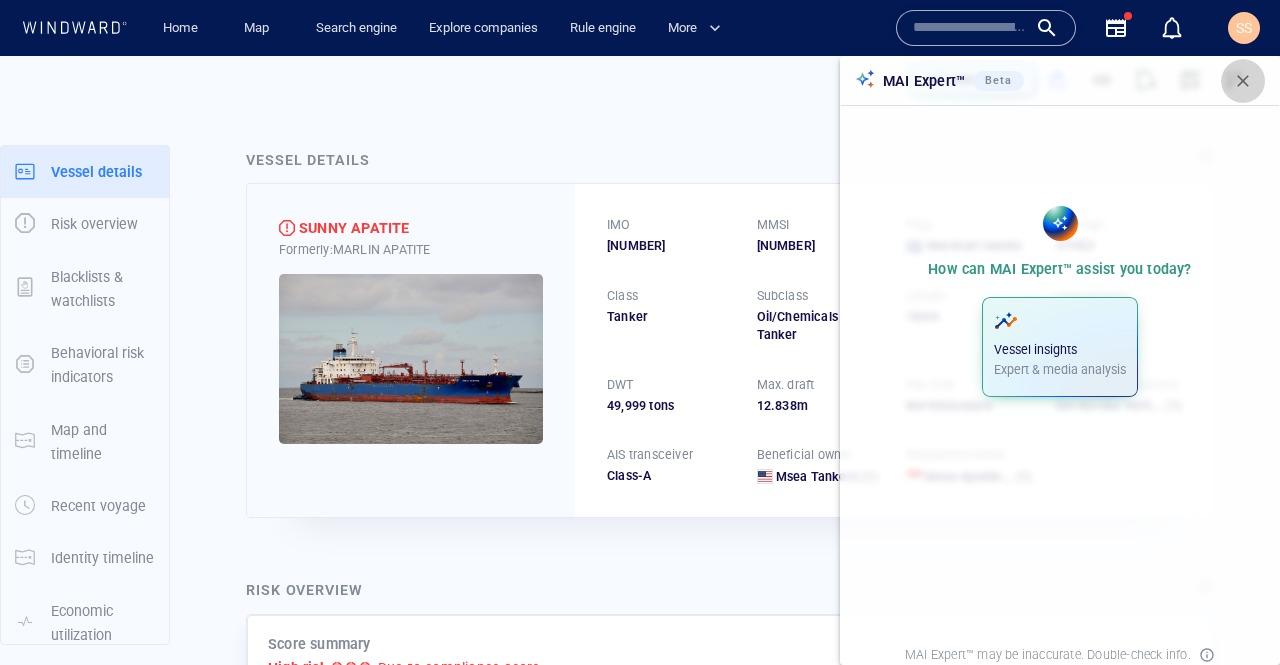 click at bounding box center [1243, 81] 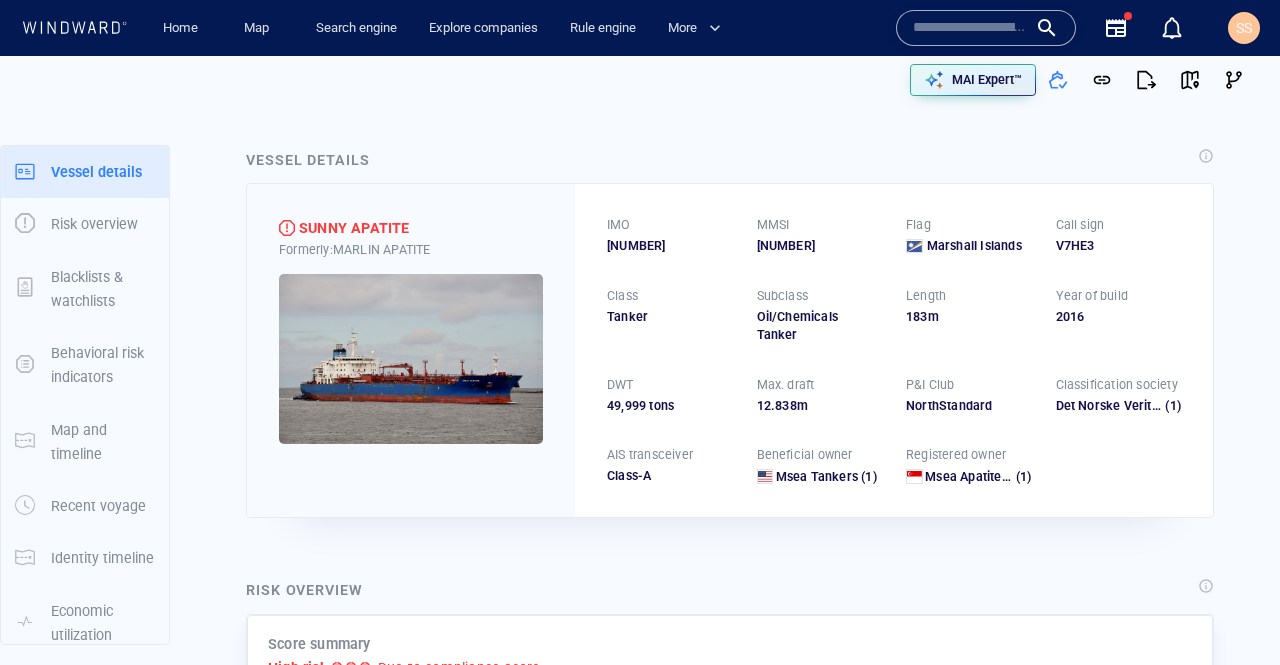 click on "Vessel details SUNNY APATITE Formerly:  MARLIN APATITE IMO 9721891 MMSI 538005806 Flag     Marshall Islands Call sign V7HE3 Class     Tanker Subclass Oil/Chemicals Tanker Length 183  m Year of build 2016 DWT 49,999 tons Max. draft 12 . 838  m P&I Club NorthStandard Classification society Det Norske Veritas   (1) AIS transceiver Class-A Beneficial owner Msea Tankers   (1) Registered owner Msea Apatite Llc   (1)" at bounding box center [730, 333] 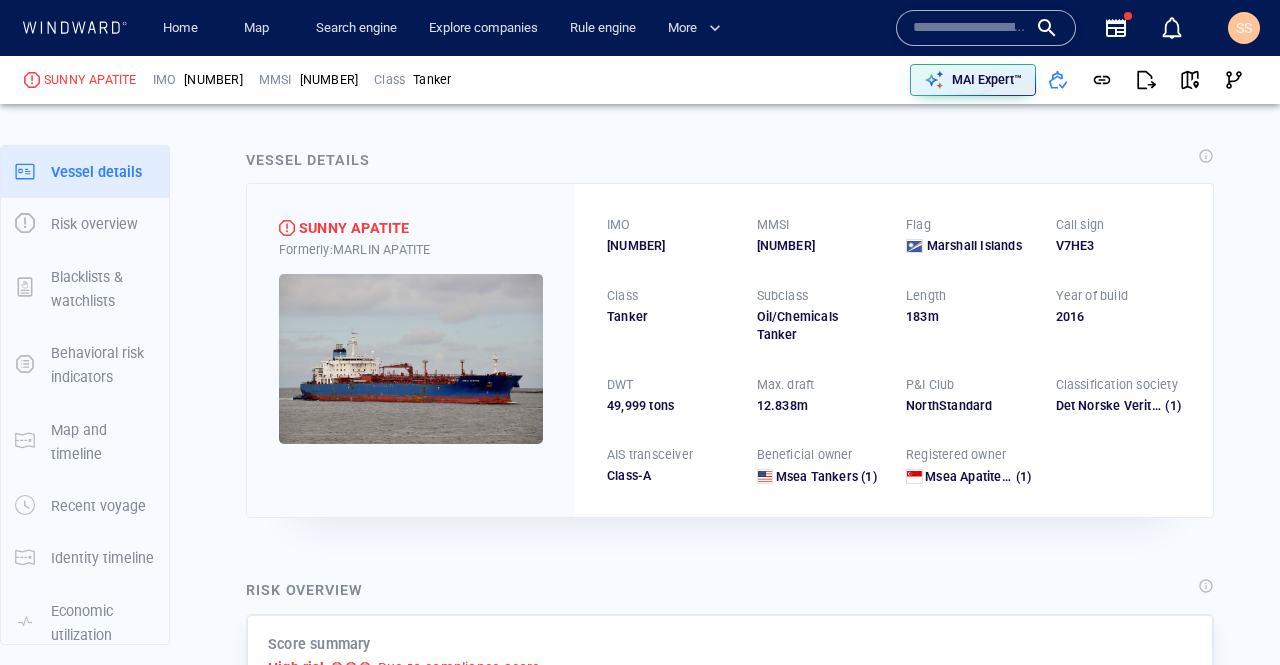 scroll, scrollTop: 40, scrollLeft: 0, axis: vertical 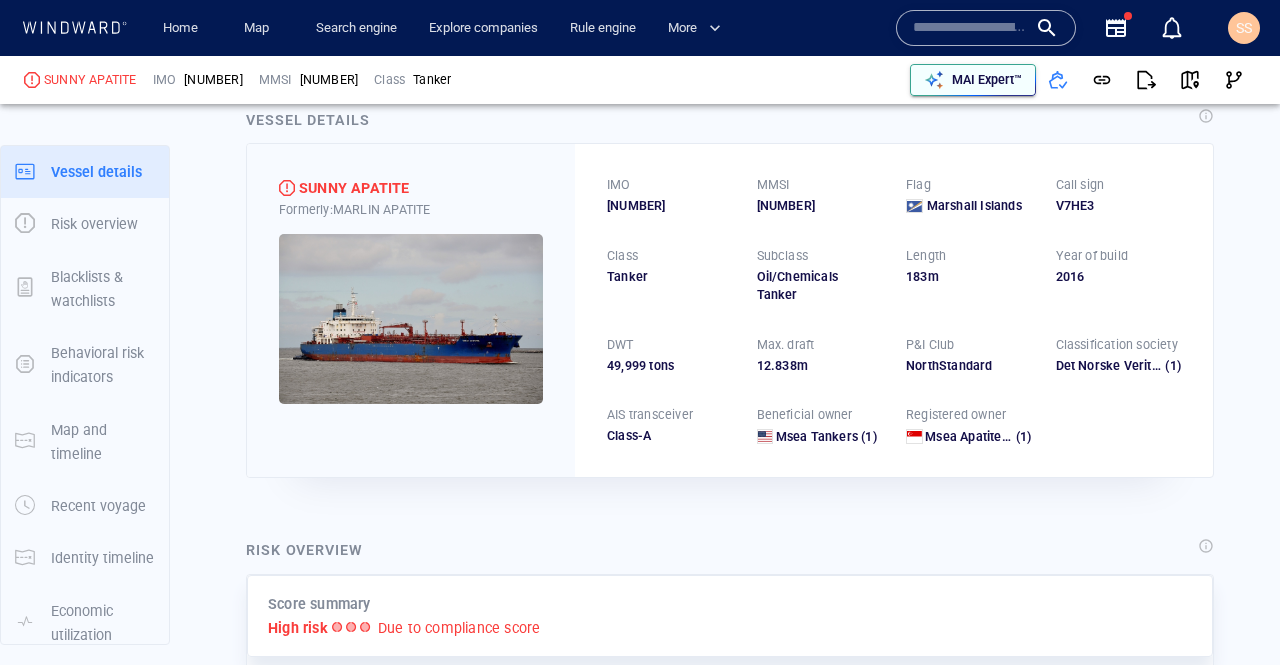 click on "MAI Expert™" at bounding box center [987, 80] 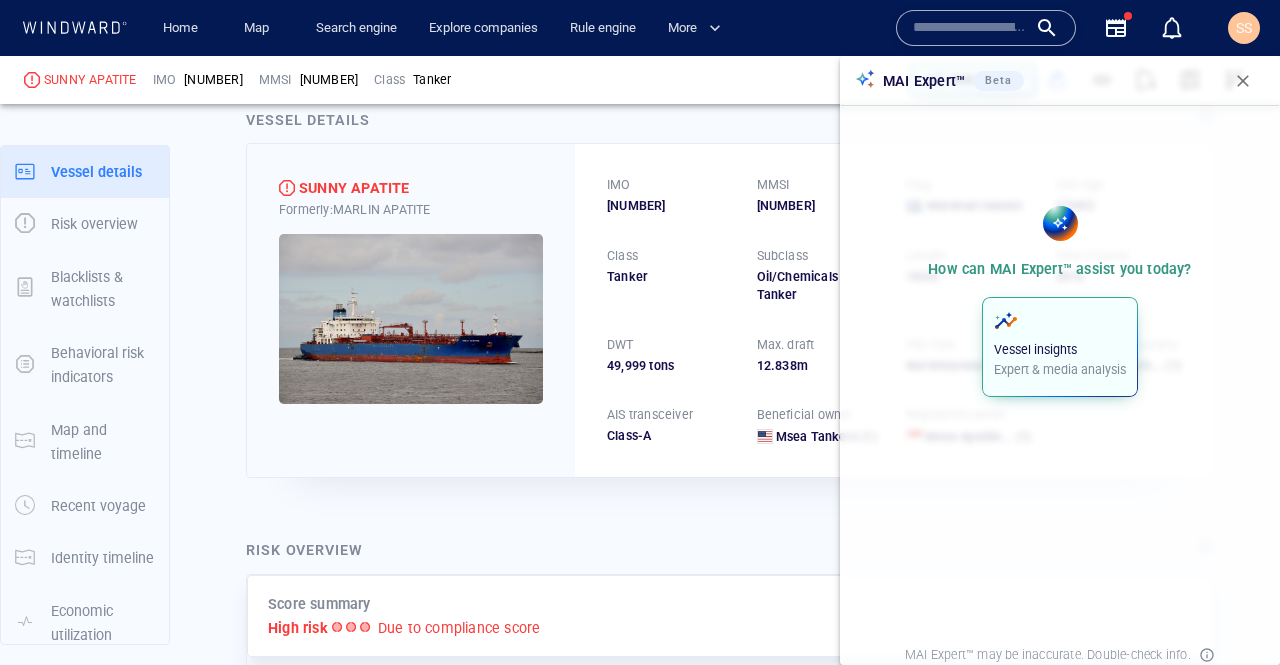 click on "Expert & media analysis" at bounding box center (1060, 370) 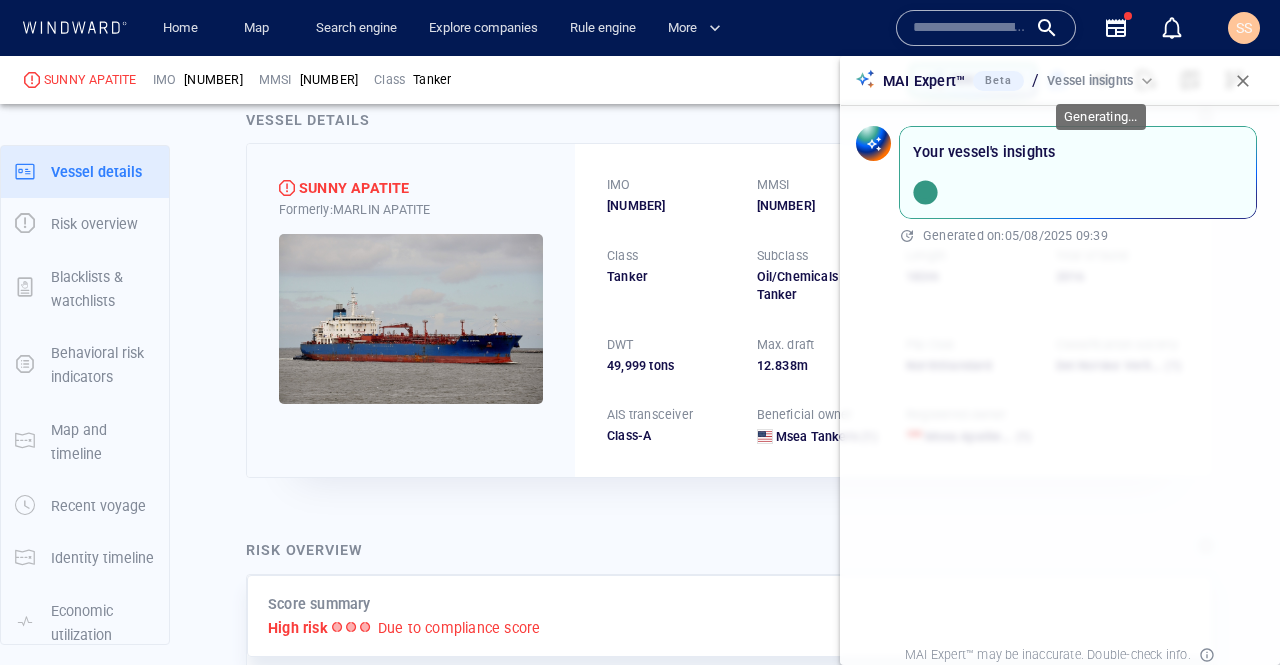 click on "Vessel insights" at bounding box center [1090, 81] 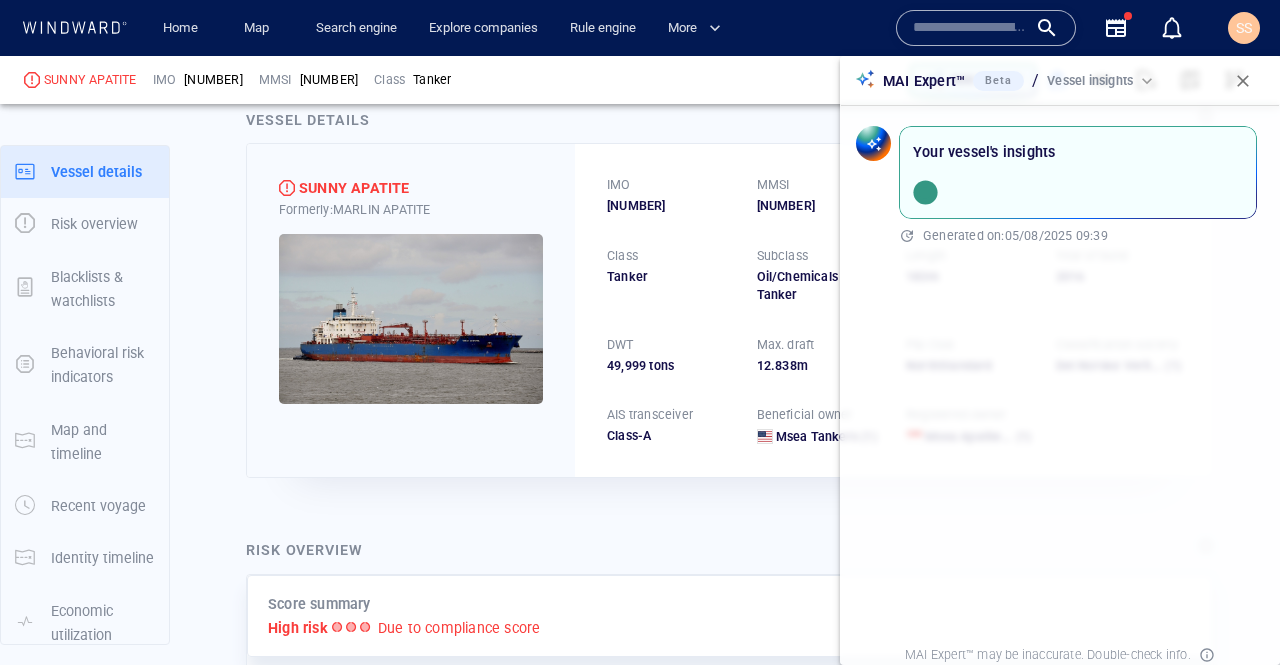 click on "Vessel insights" at bounding box center [1102, 81] 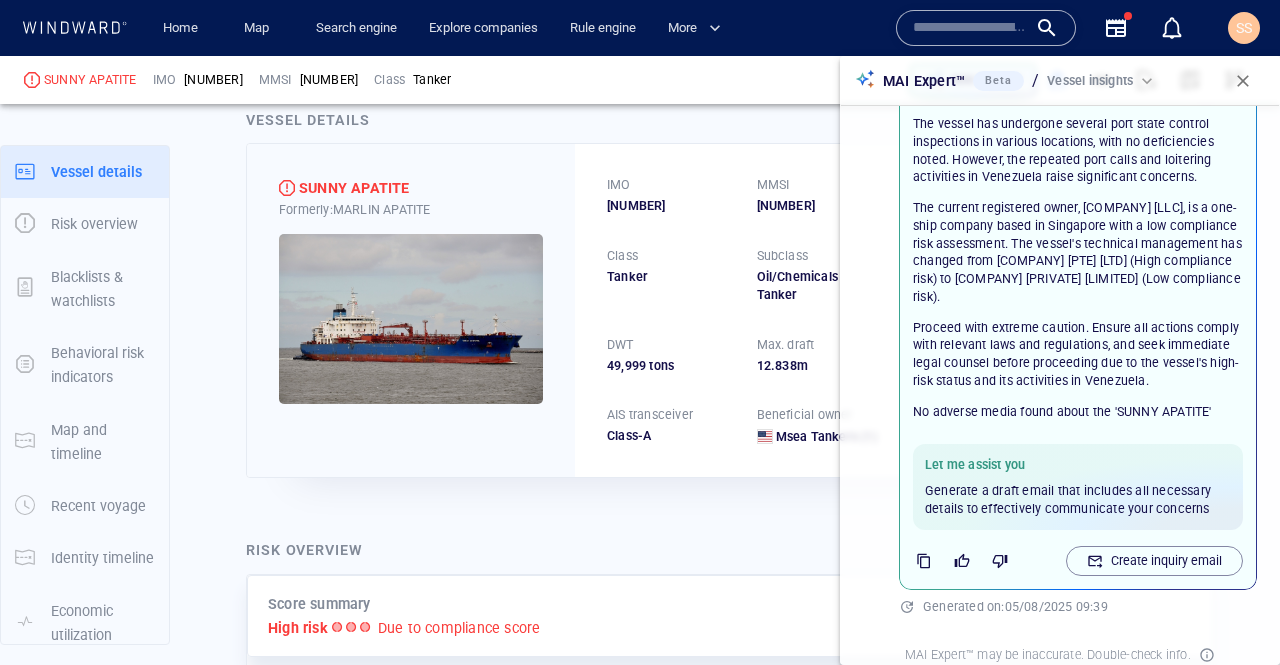 scroll, scrollTop: 262, scrollLeft: 0, axis: vertical 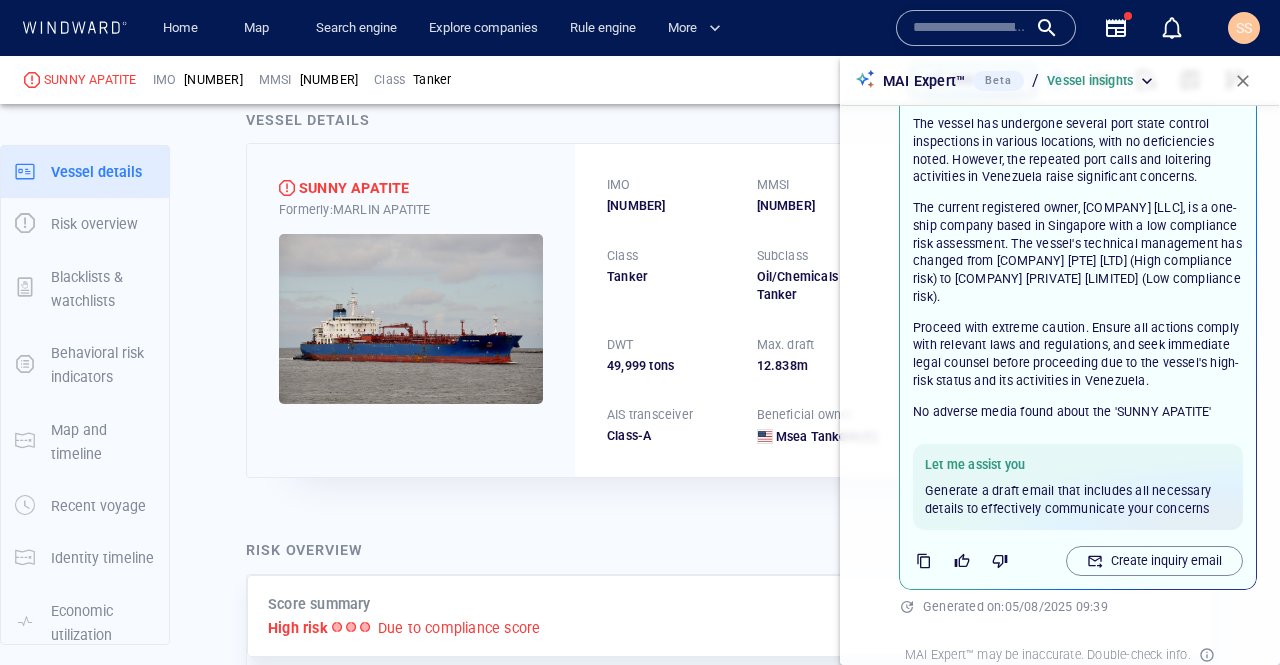 click on "Vessel insights" at bounding box center (1102, 81) 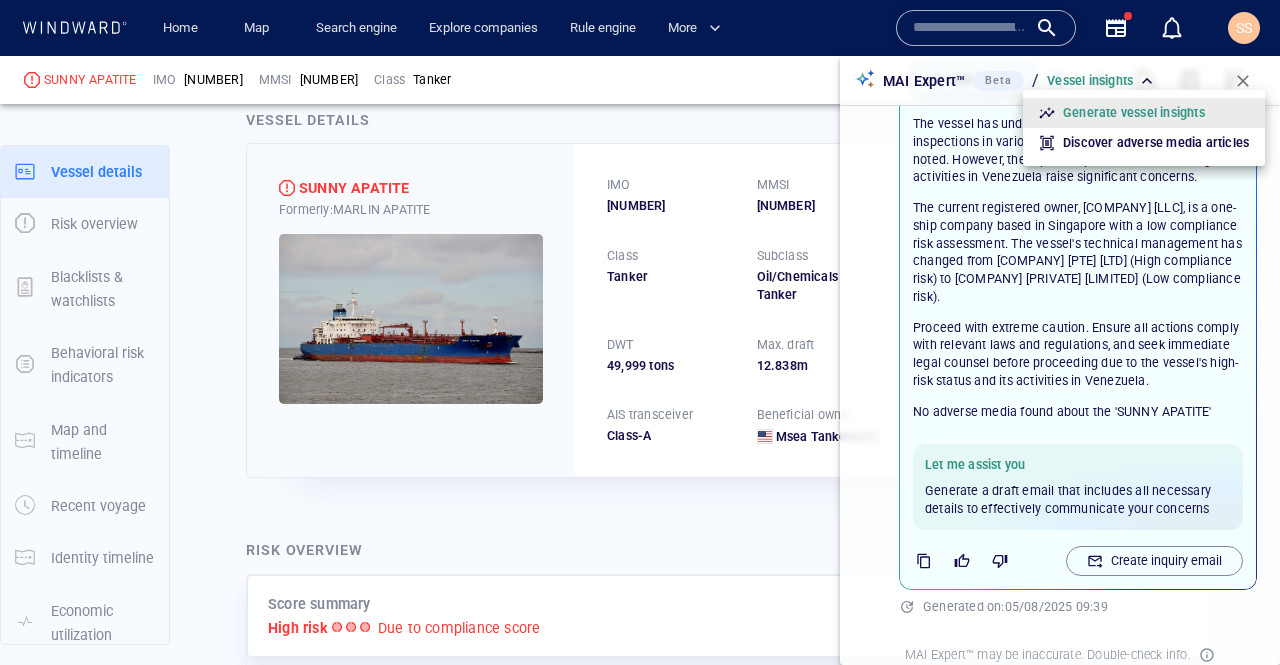click on "Discover adverse media articles" at bounding box center [1156, 143] 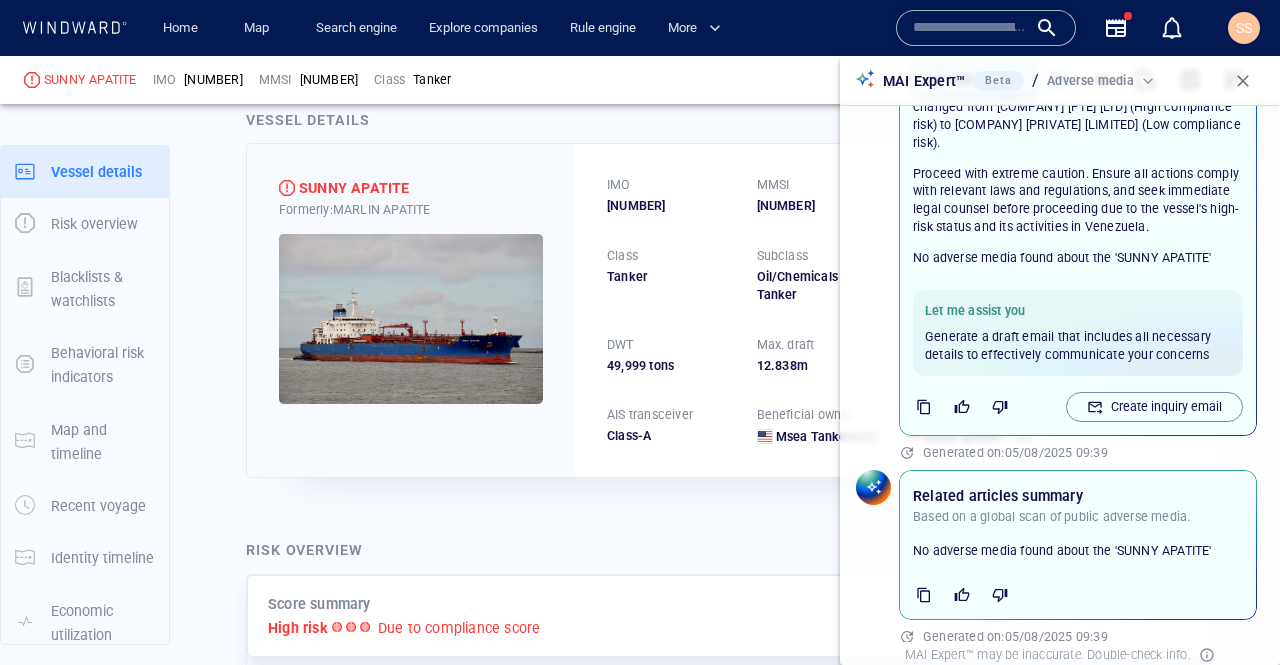 scroll, scrollTop: 446, scrollLeft: 0, axis: vertical 